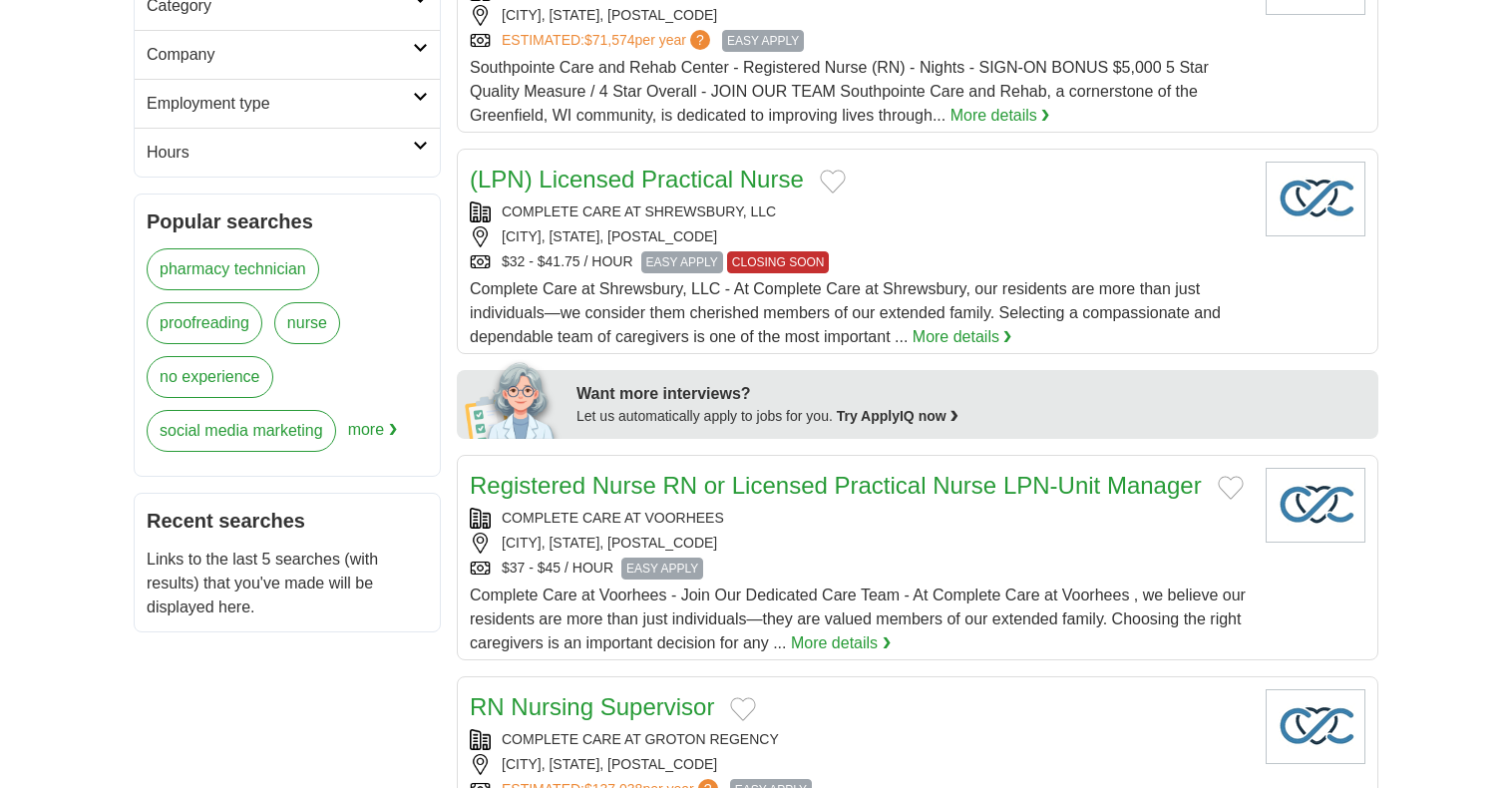 scroll, scrollTop: 649, scrollLeft: 0, axis: vertical 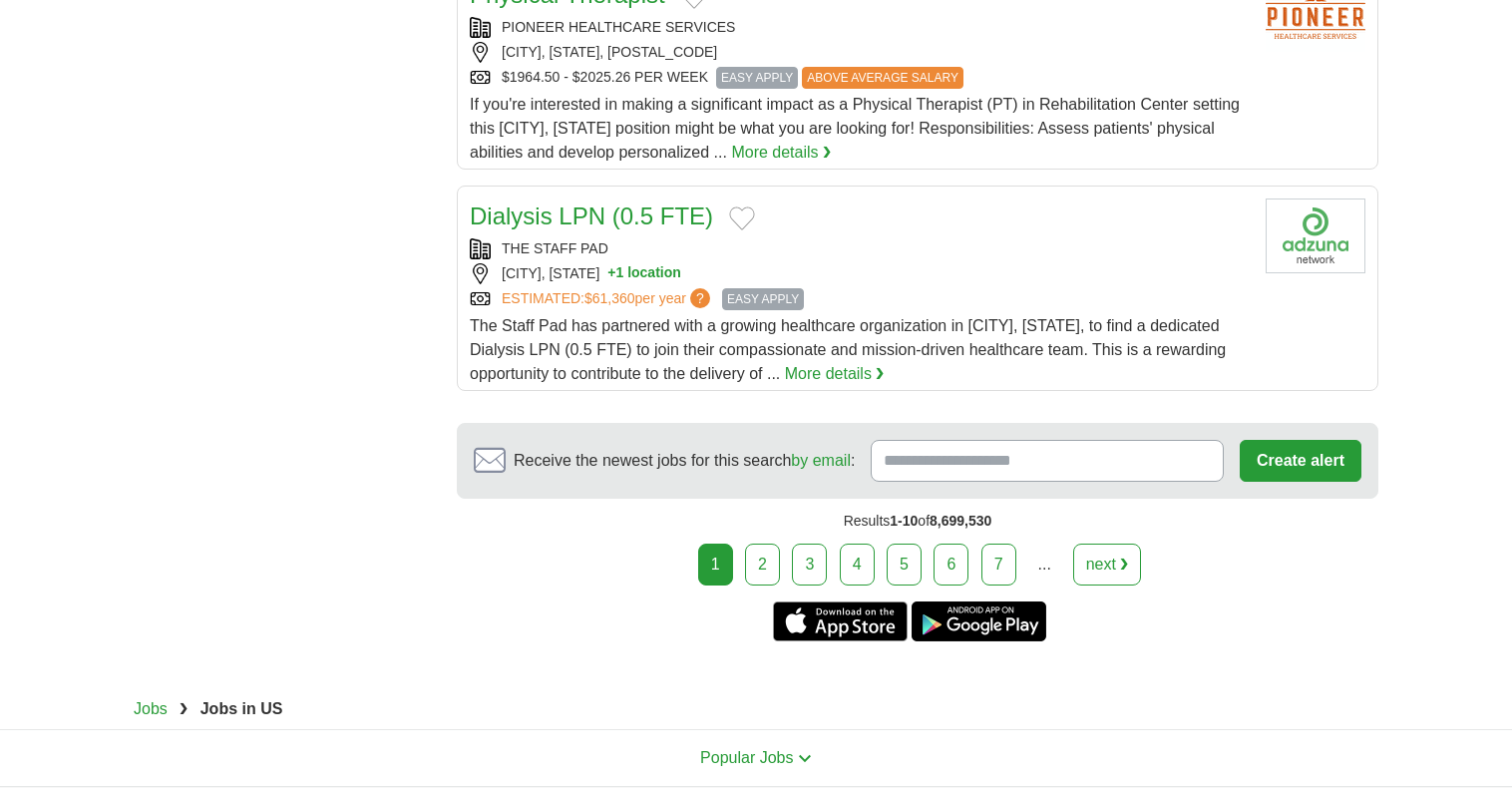click on "next ❯" at bounding box center (1107, 565) 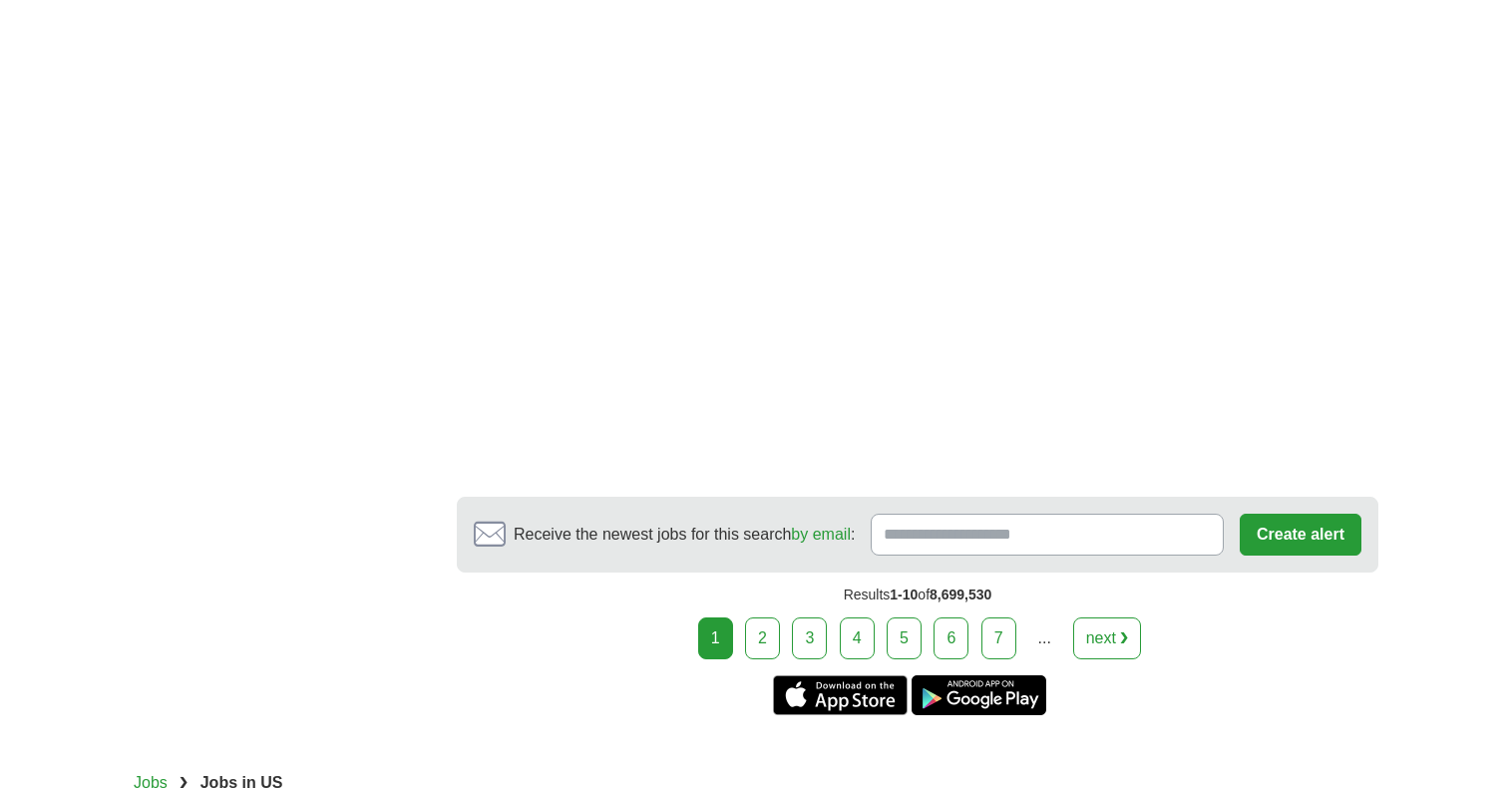 scroll, scrollTop: 2693, scrollLeft: 0, axis: vertical 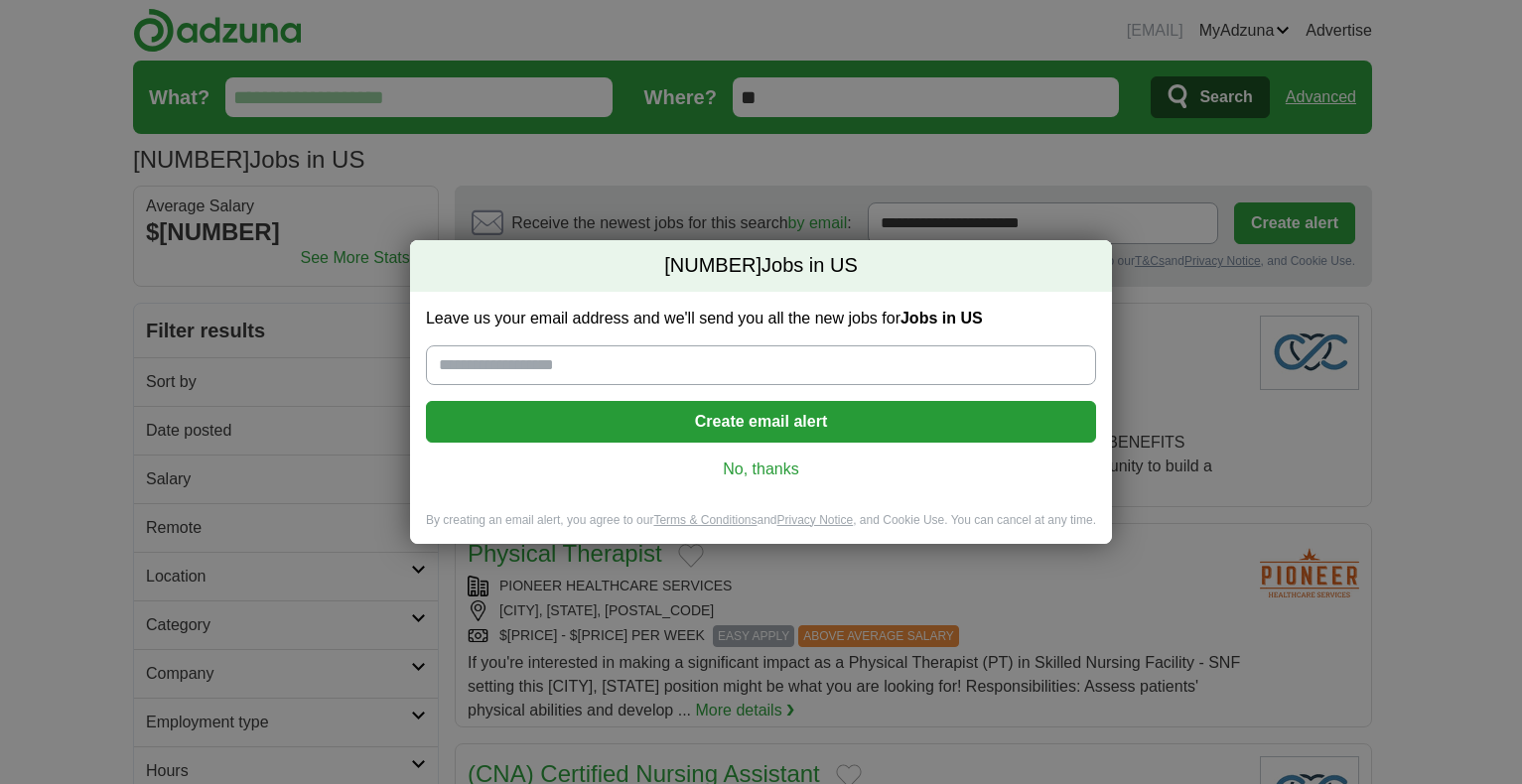 click on "No, thanks" at bounding box center (761, 469) 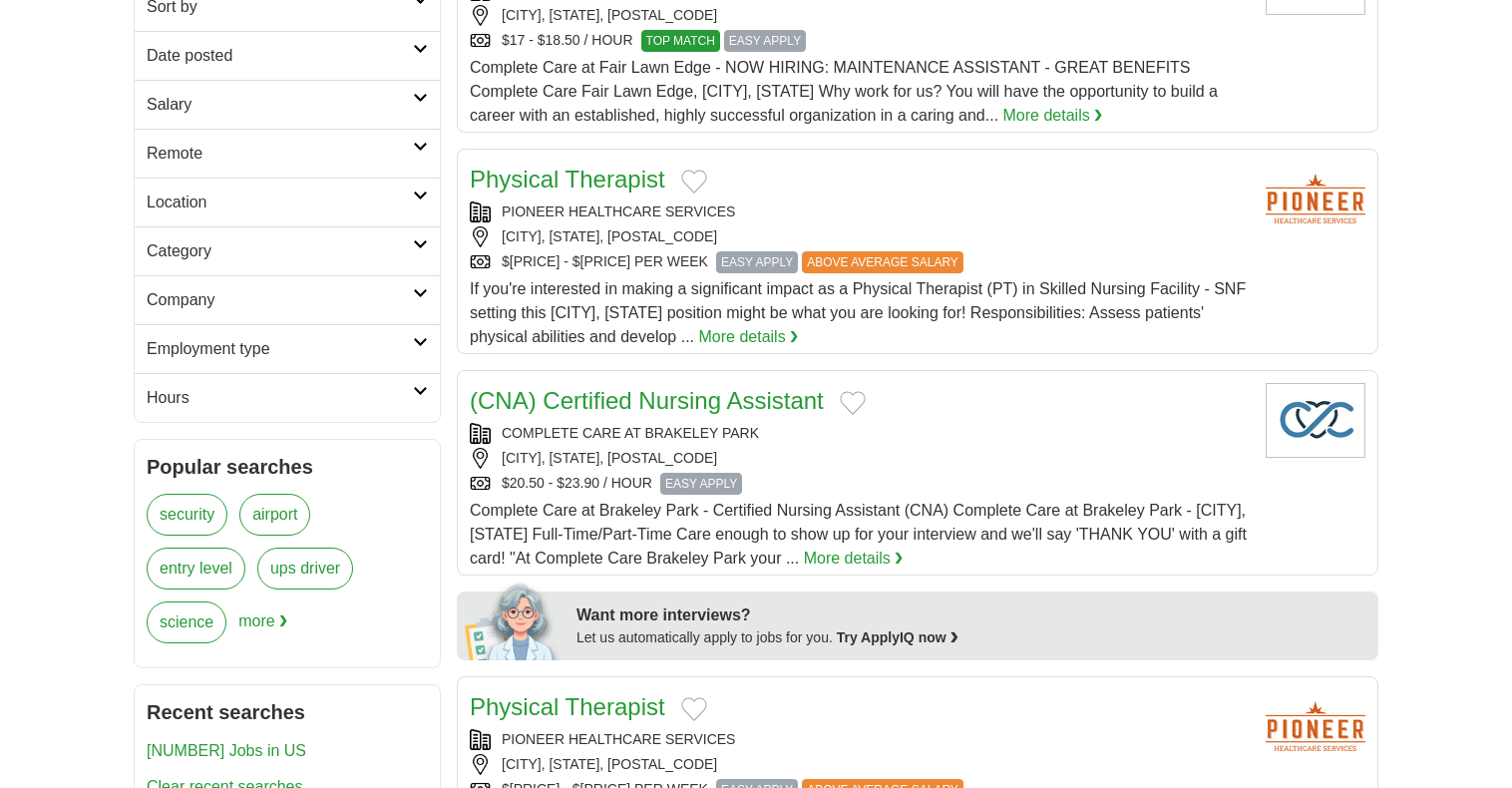 scroll, scrollTop: 399, scrollLeft: 0, axis: vertical 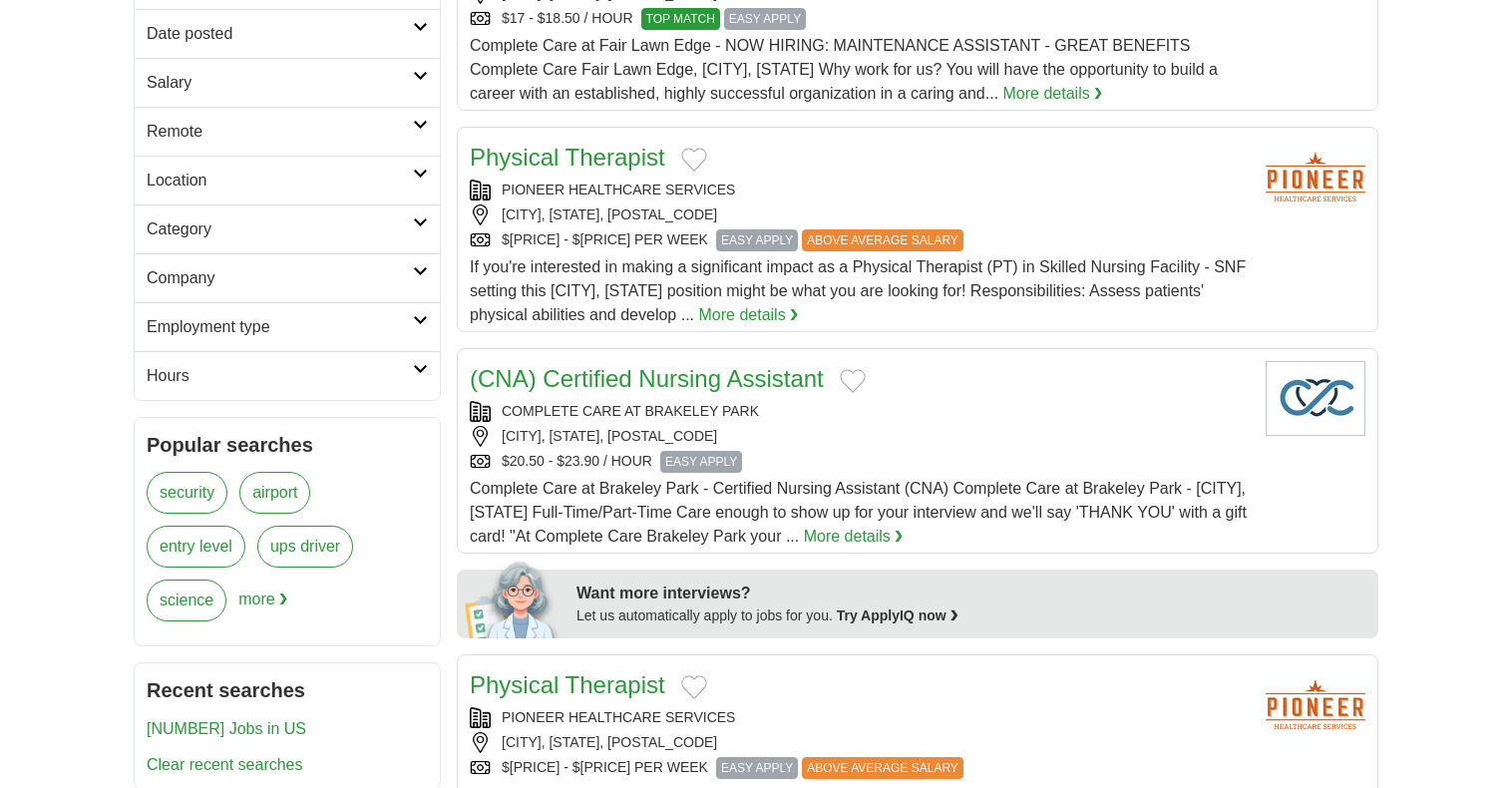 click on "entry level" at bounding box center [195, 547] 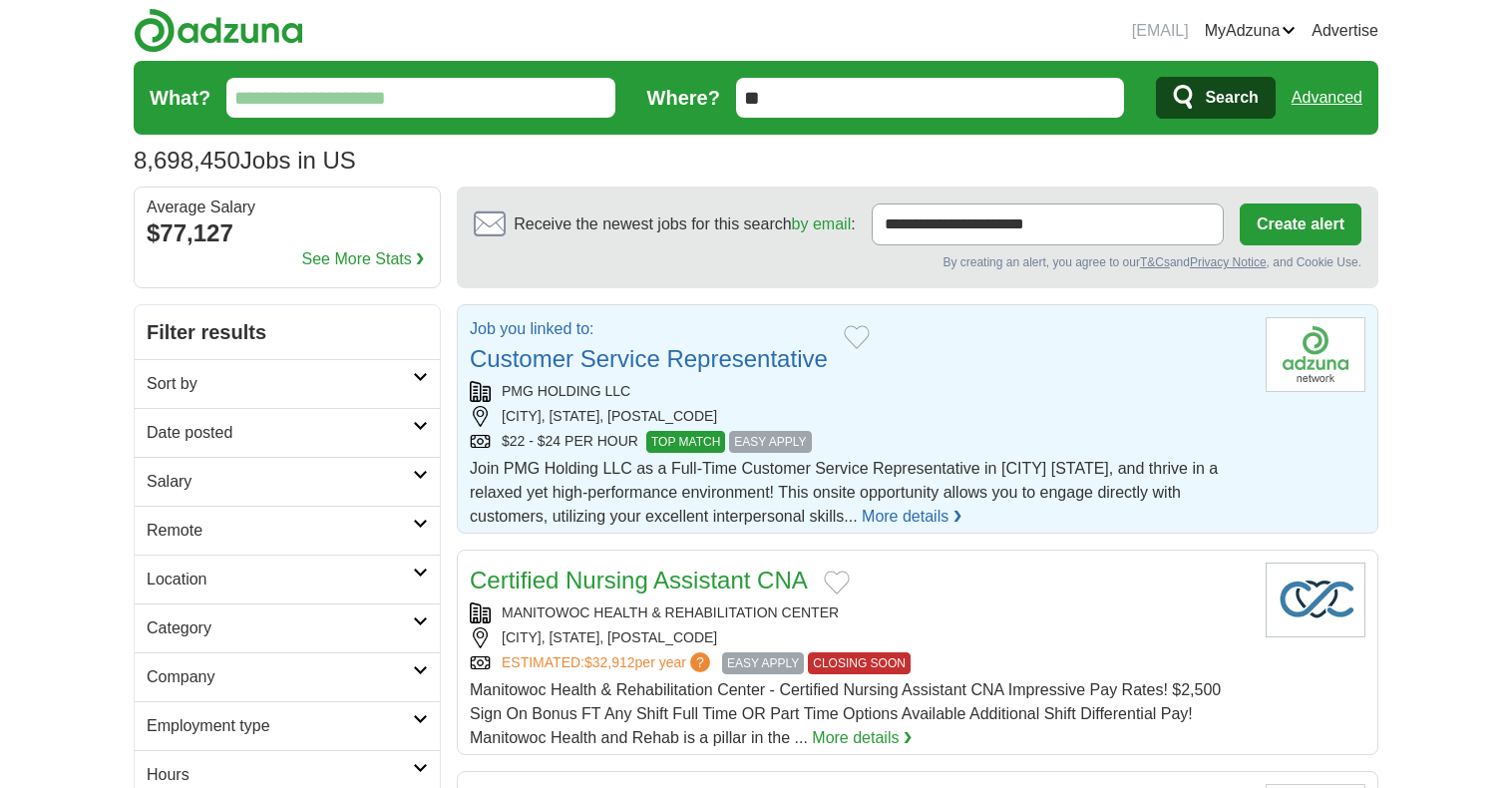 scroll, scrollTop: 0, scrollLeft: 0, axis: both 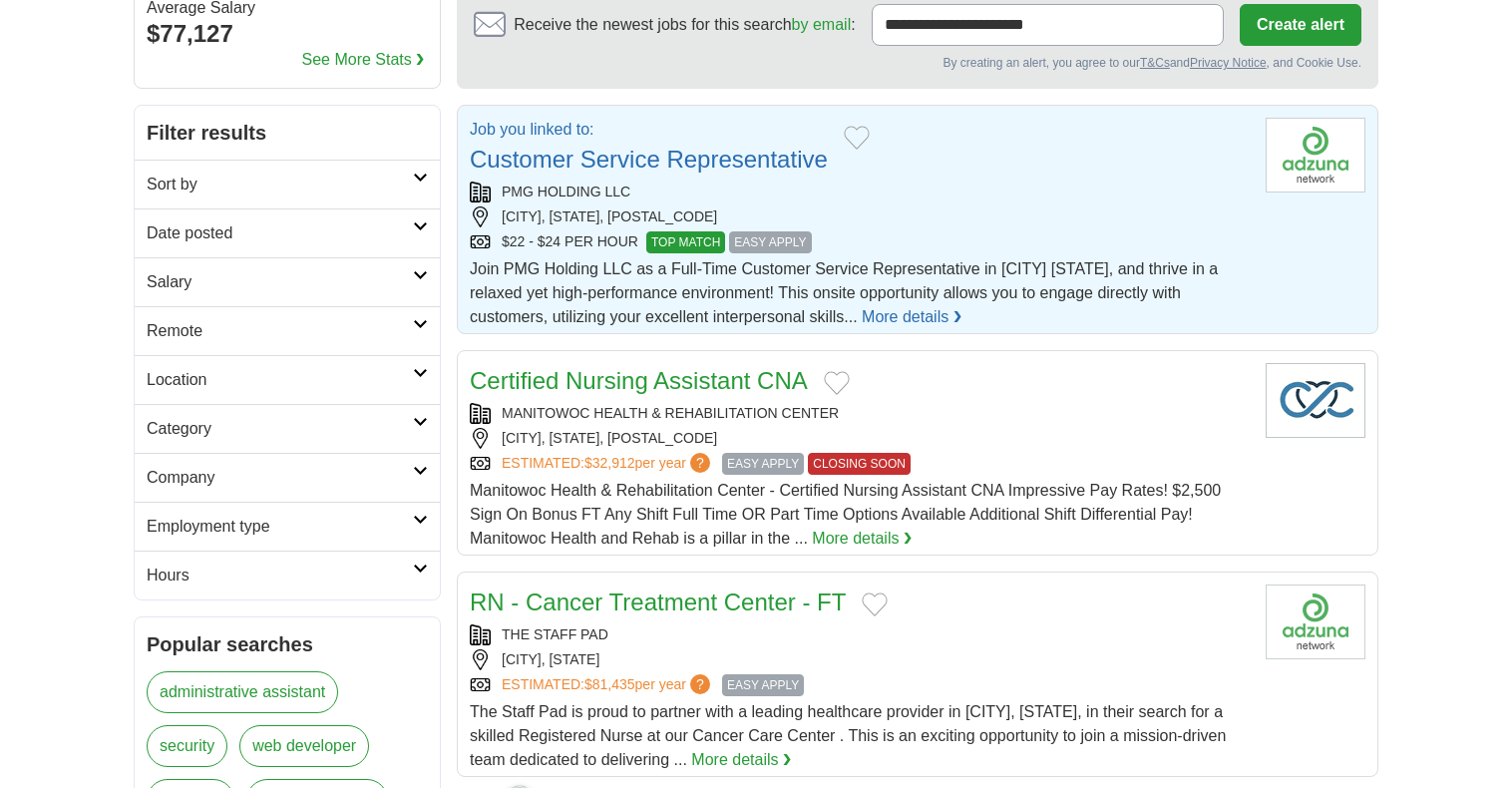 click at bounding box center [420, 520] 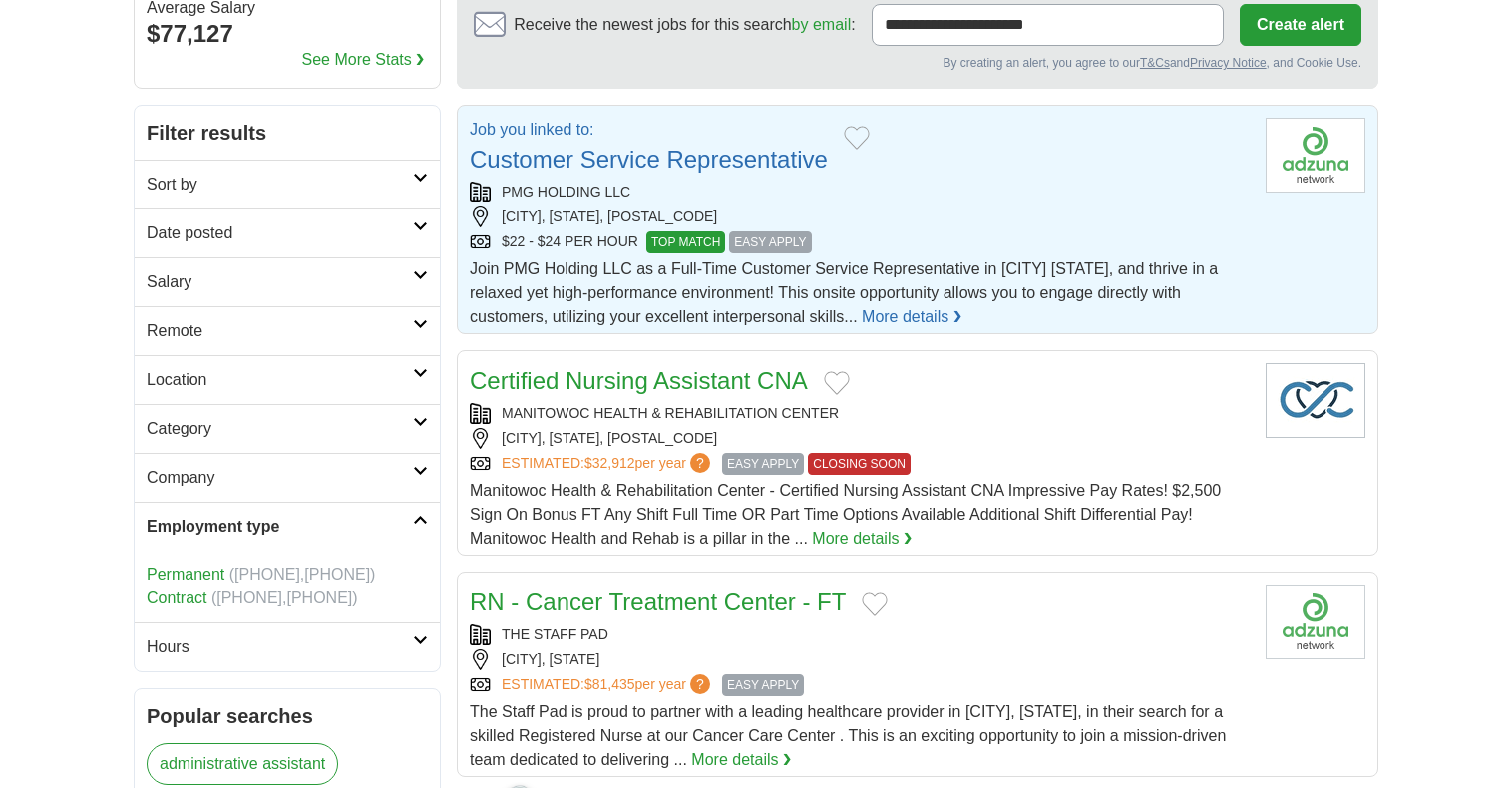 click on "Permanent" at bounding box center [186, 574] 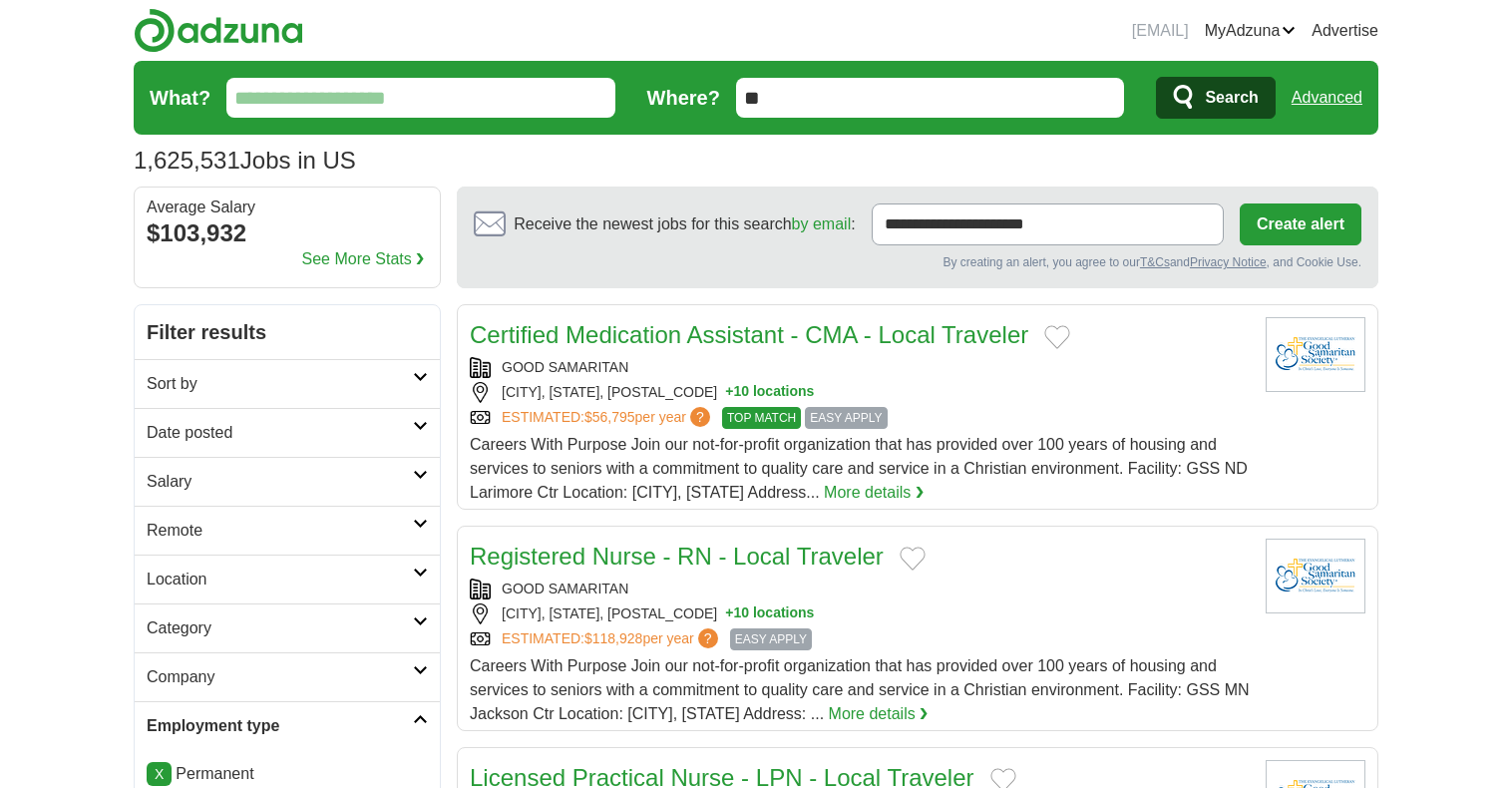 scroll, scrollTop: 0, scrollLeft: 0, axis: both 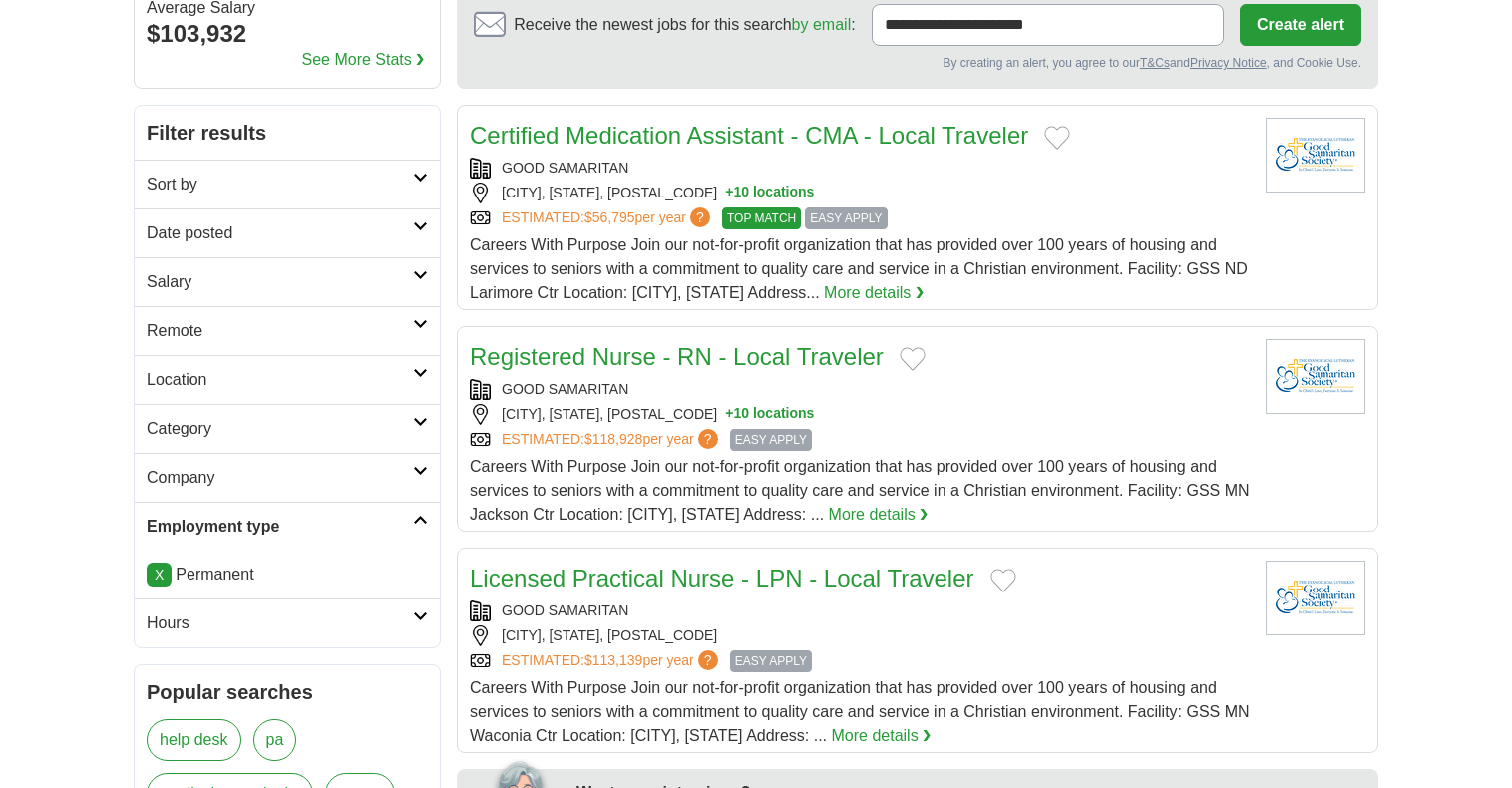 click at bounding box center [420, 471] 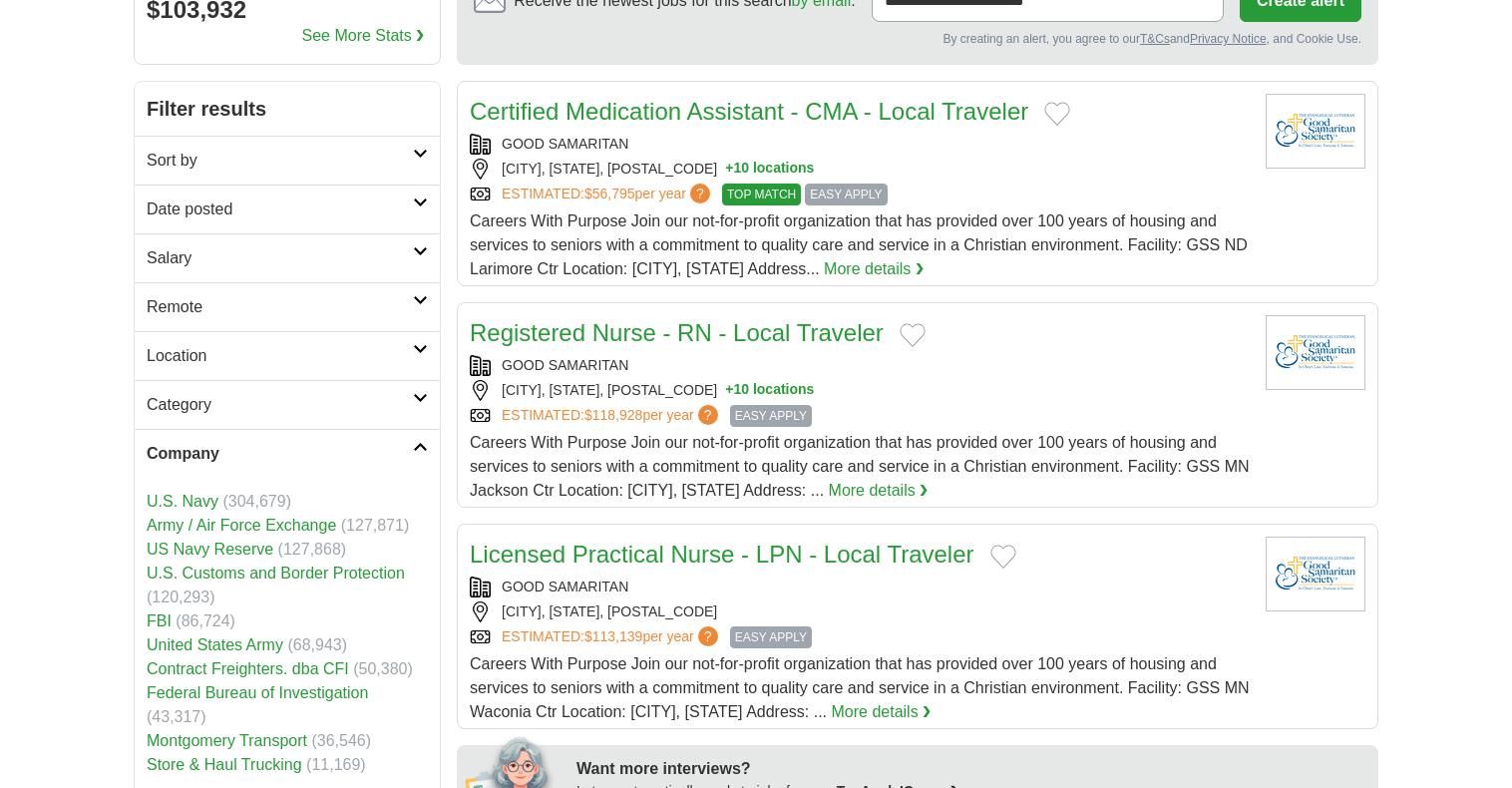 scroll, scrollTop: 299, scrollLeft: 0, axis: vertical 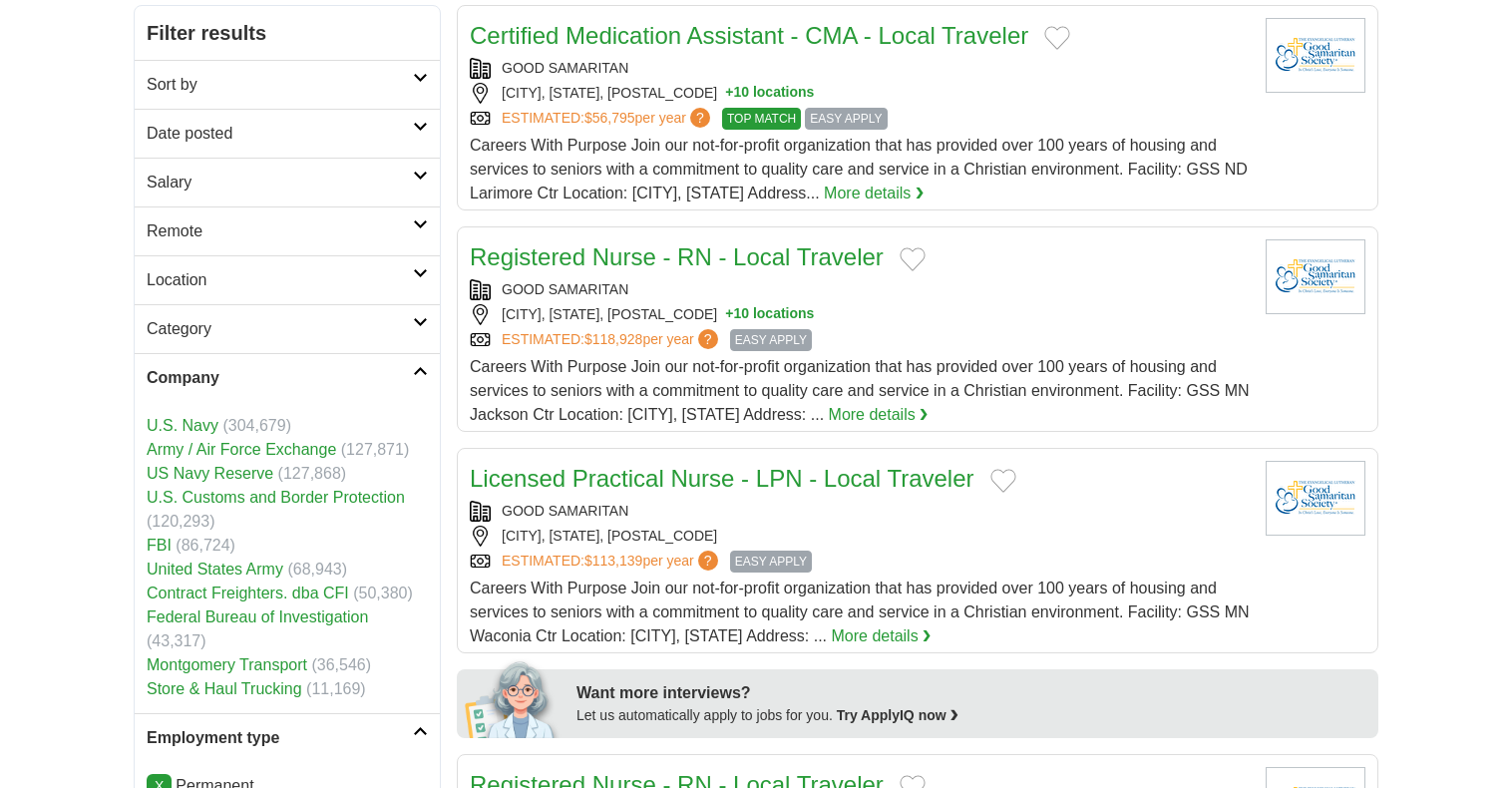 click at bounding box center (420, 371) 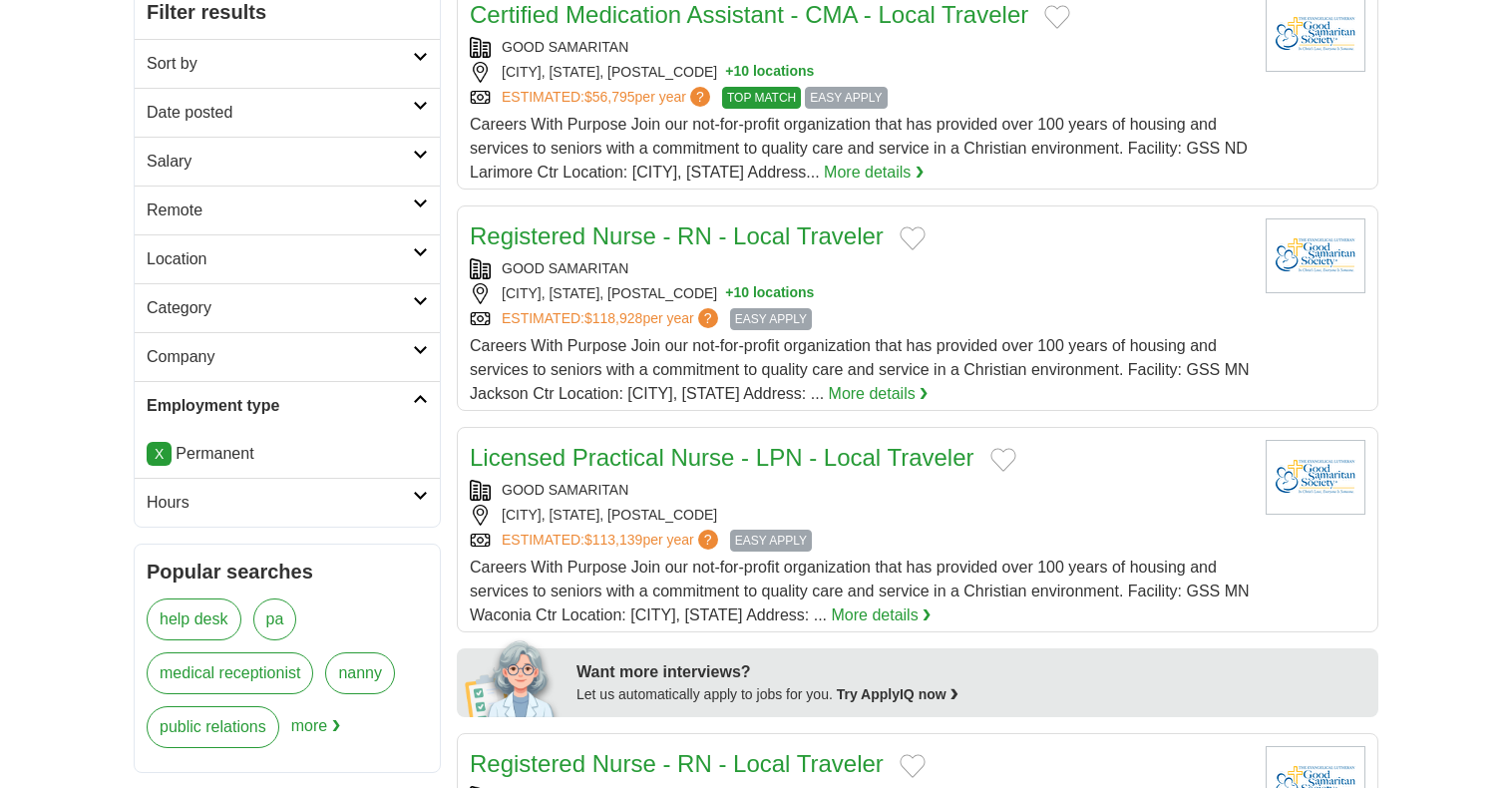 scroll, scrollTop: 299, scrollLeft: 0, axis: vertical 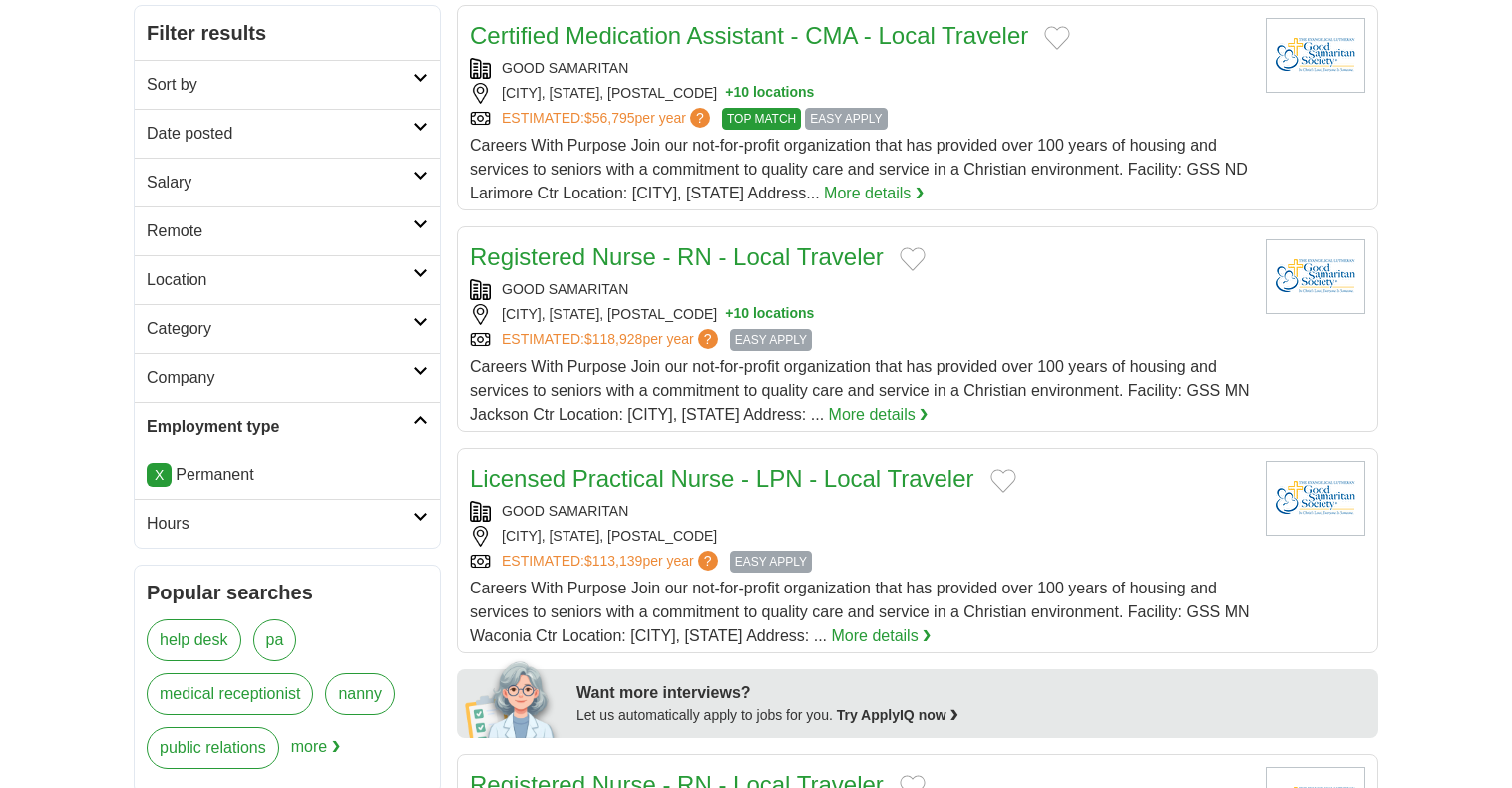 click at bounding box center [420, 322] 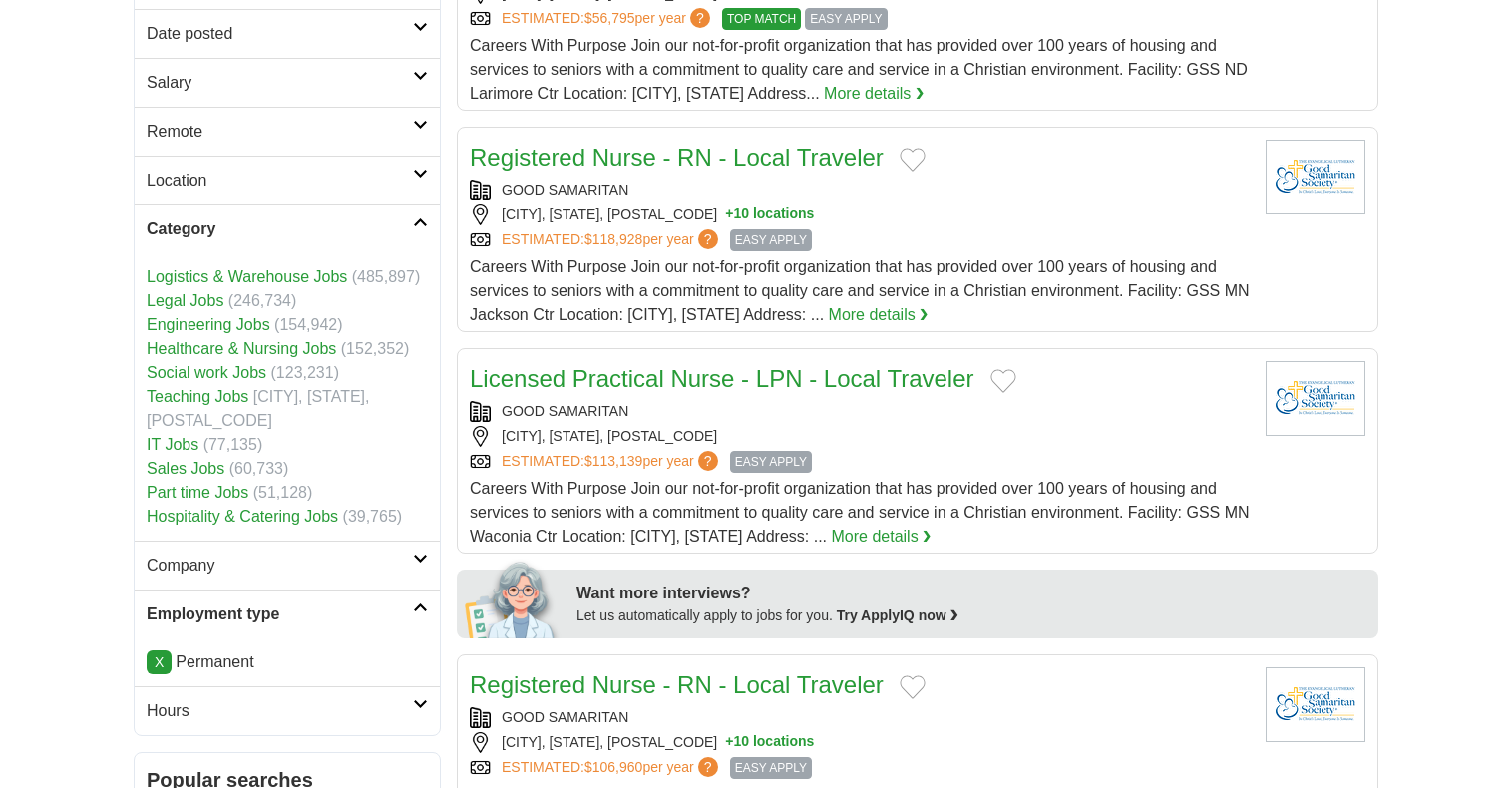 scroll, scrollTop: 299, scrollLeft: 0, axis: vertical 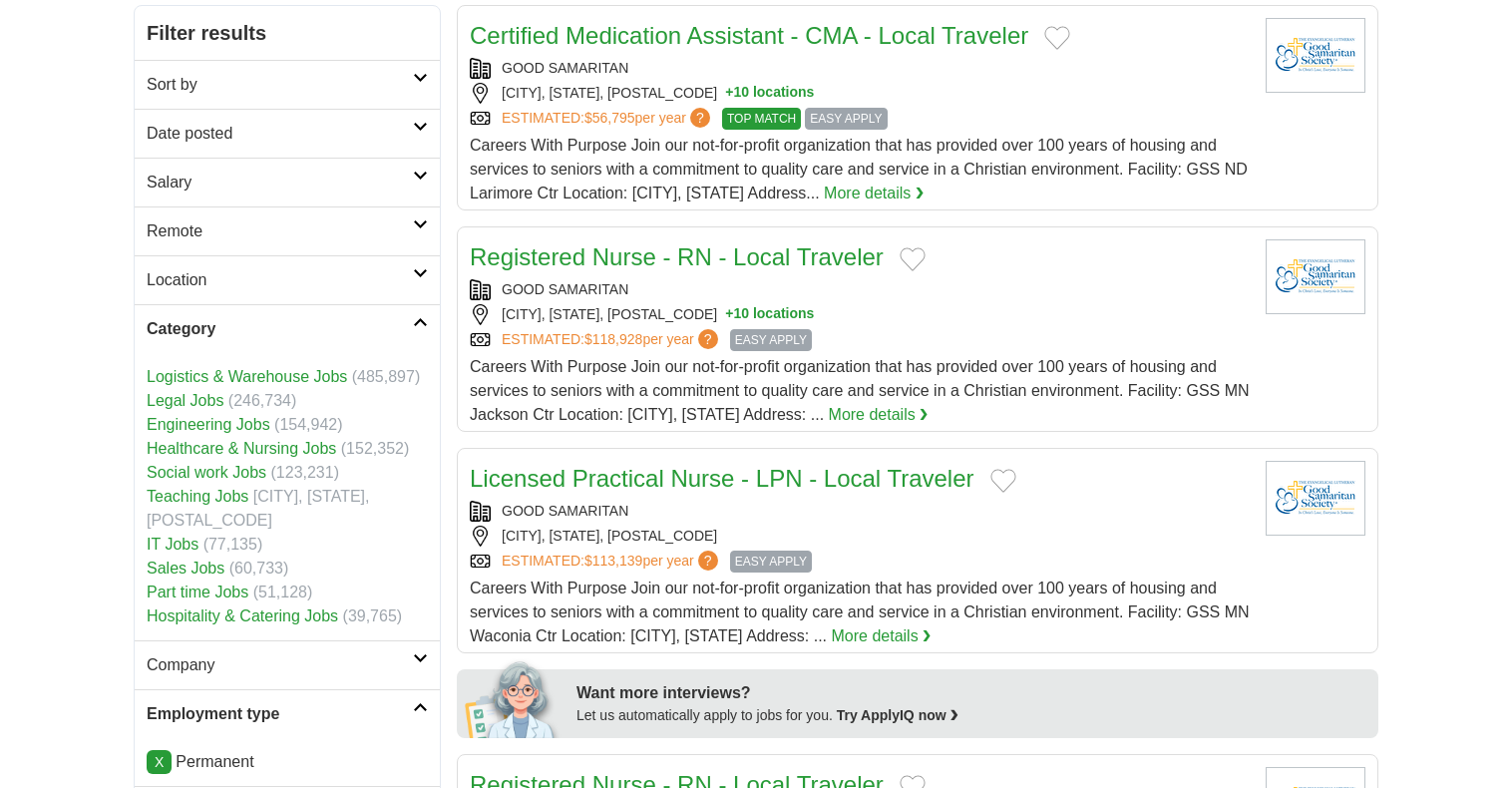 click at bounding box center [420, 322] 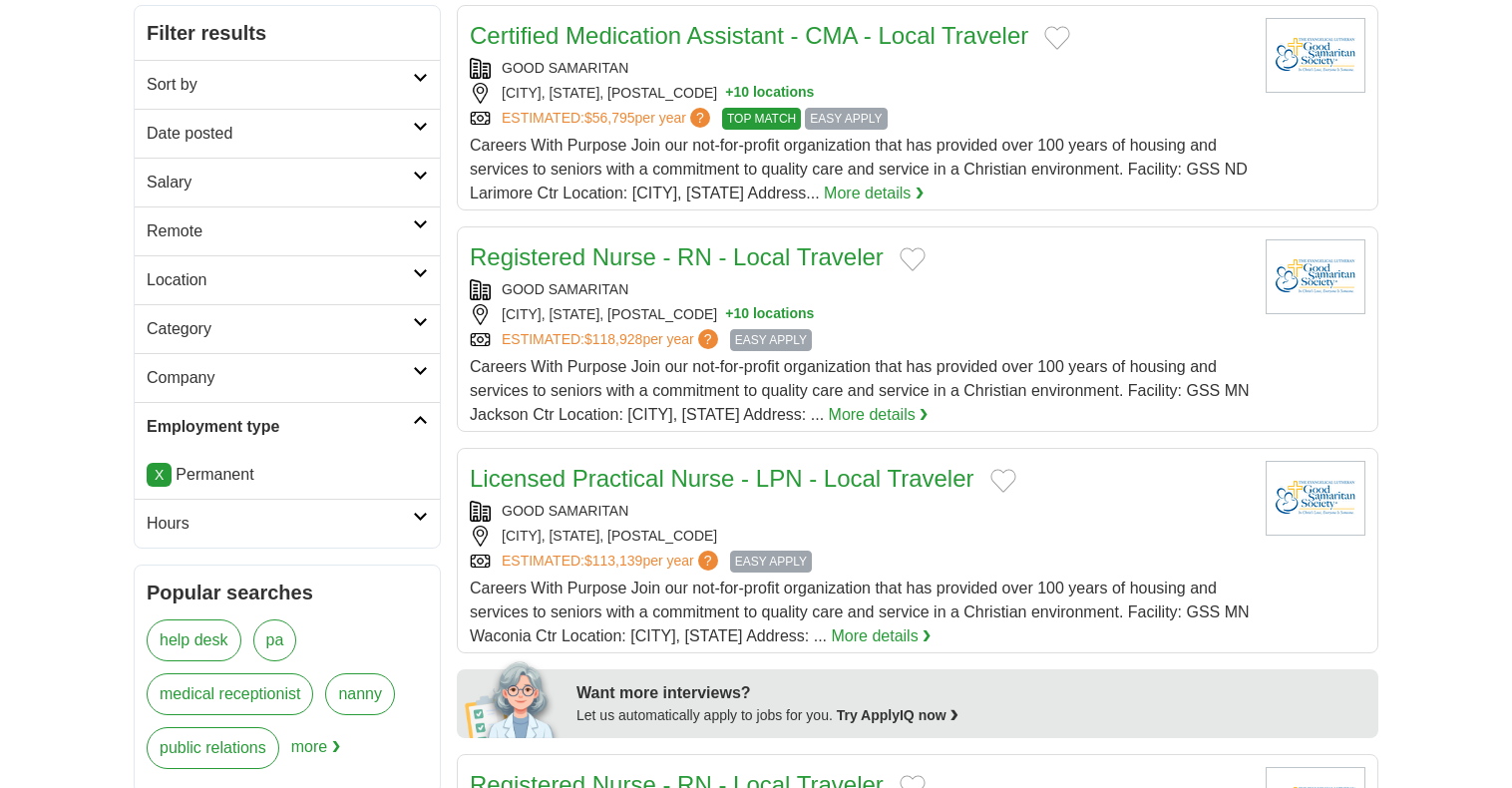 scroll, scrollTop: 199, scrollLeft: 0, axis: vertical 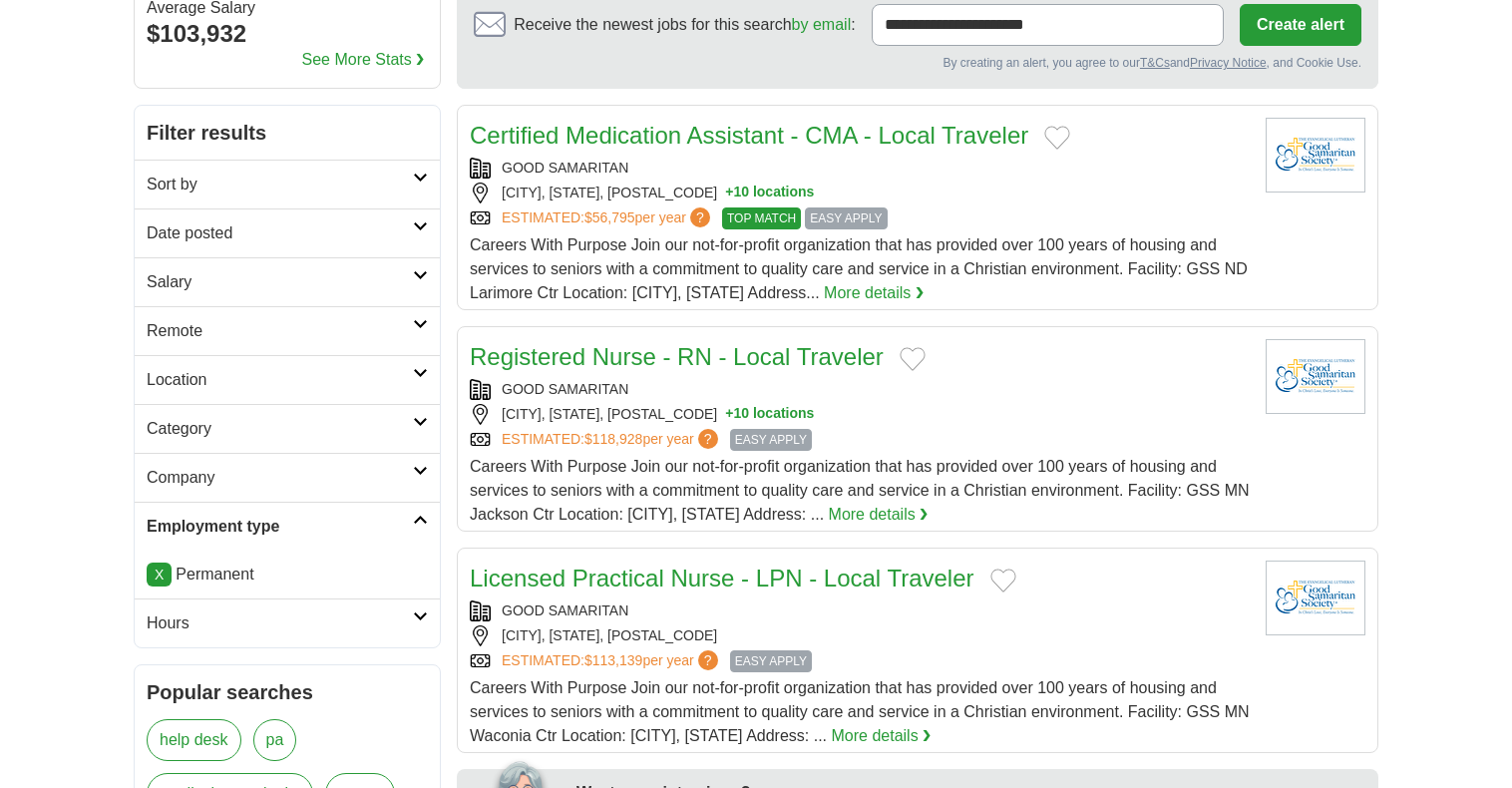 click at bounding box center (420, 373) 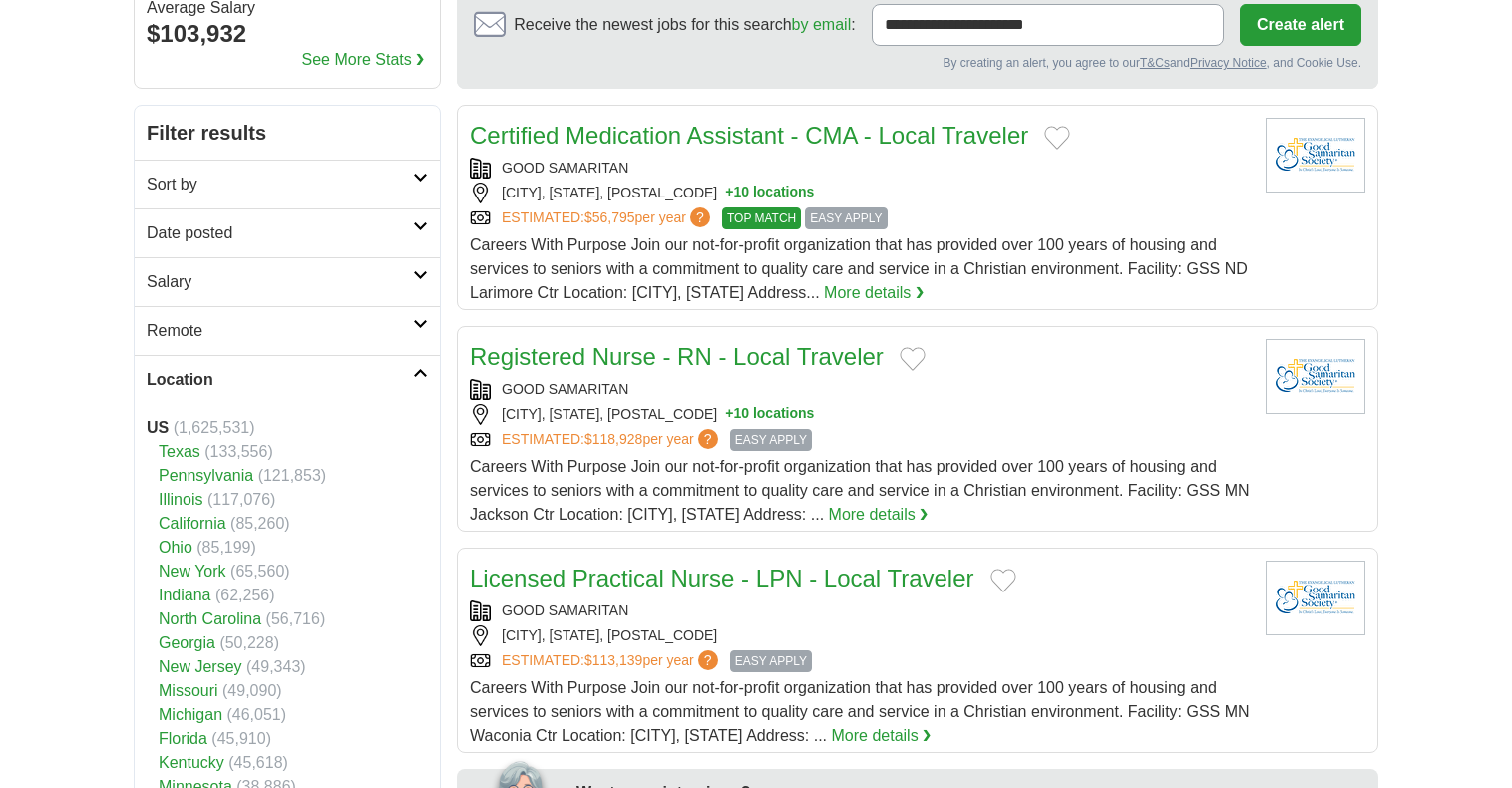 click on "Texas" at bounding box center (180, 451) 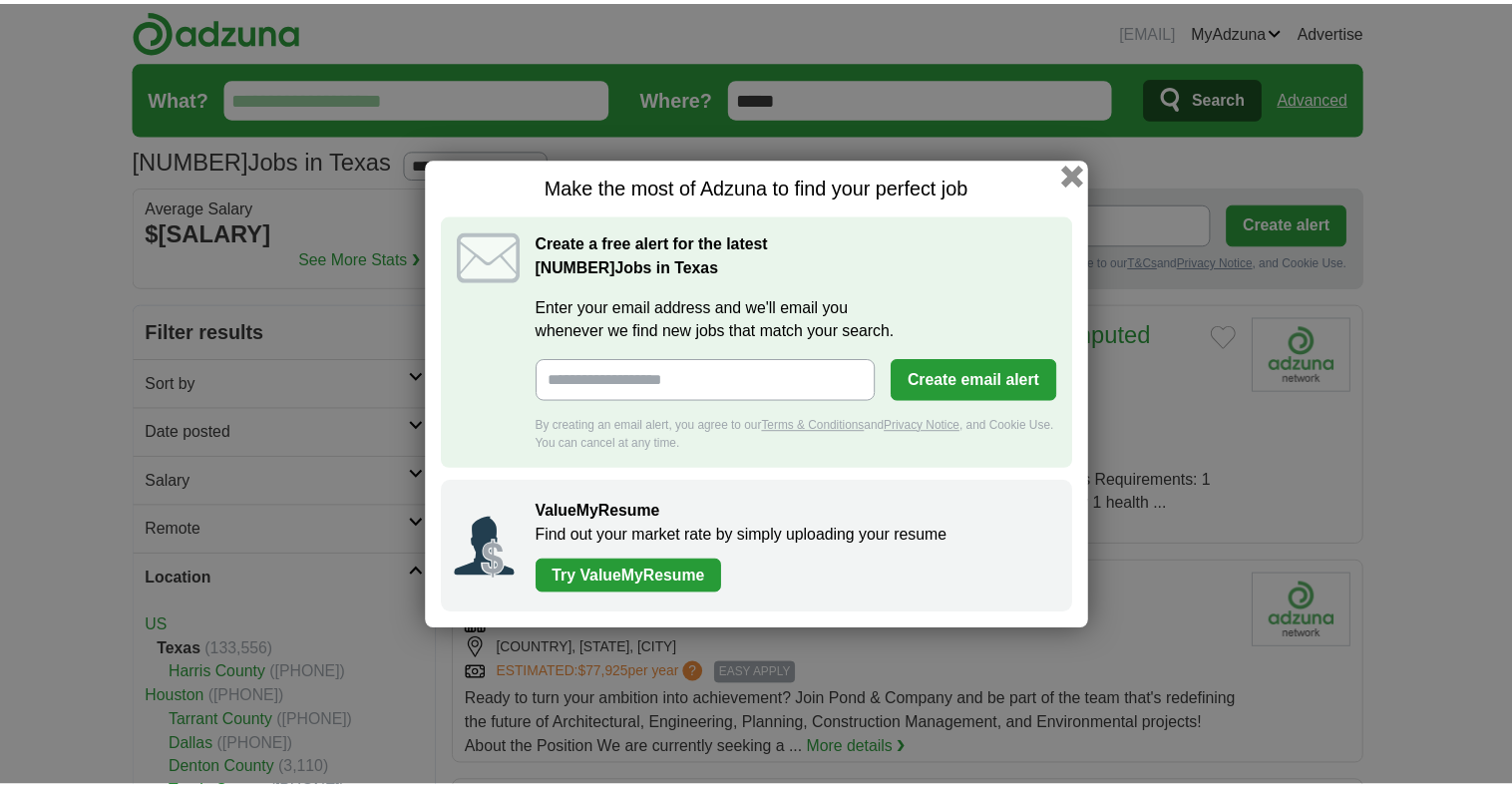 scroll, scrollTop: 0, scrollLeft: 0, axis: both 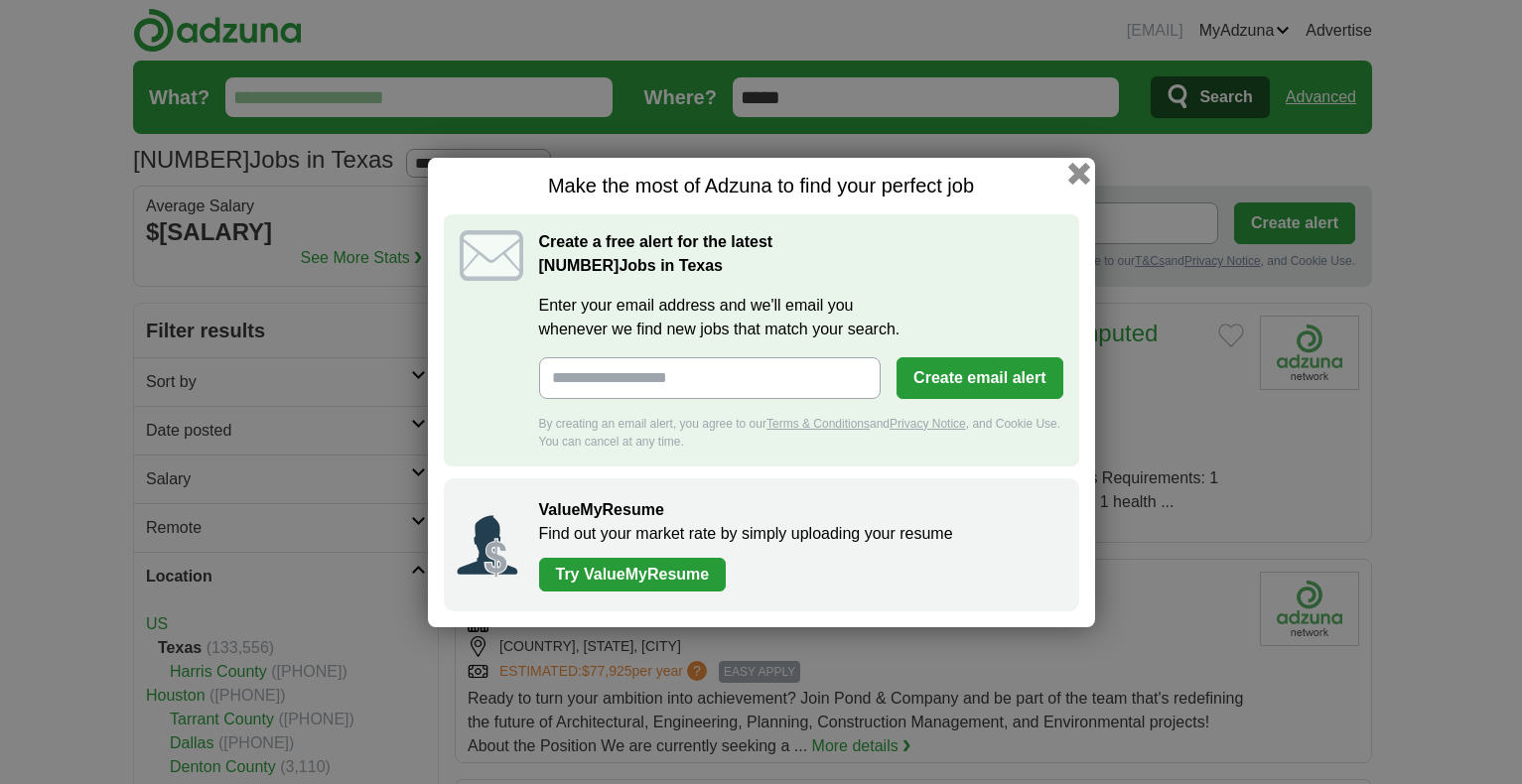click at bounding box center [1078, 173] 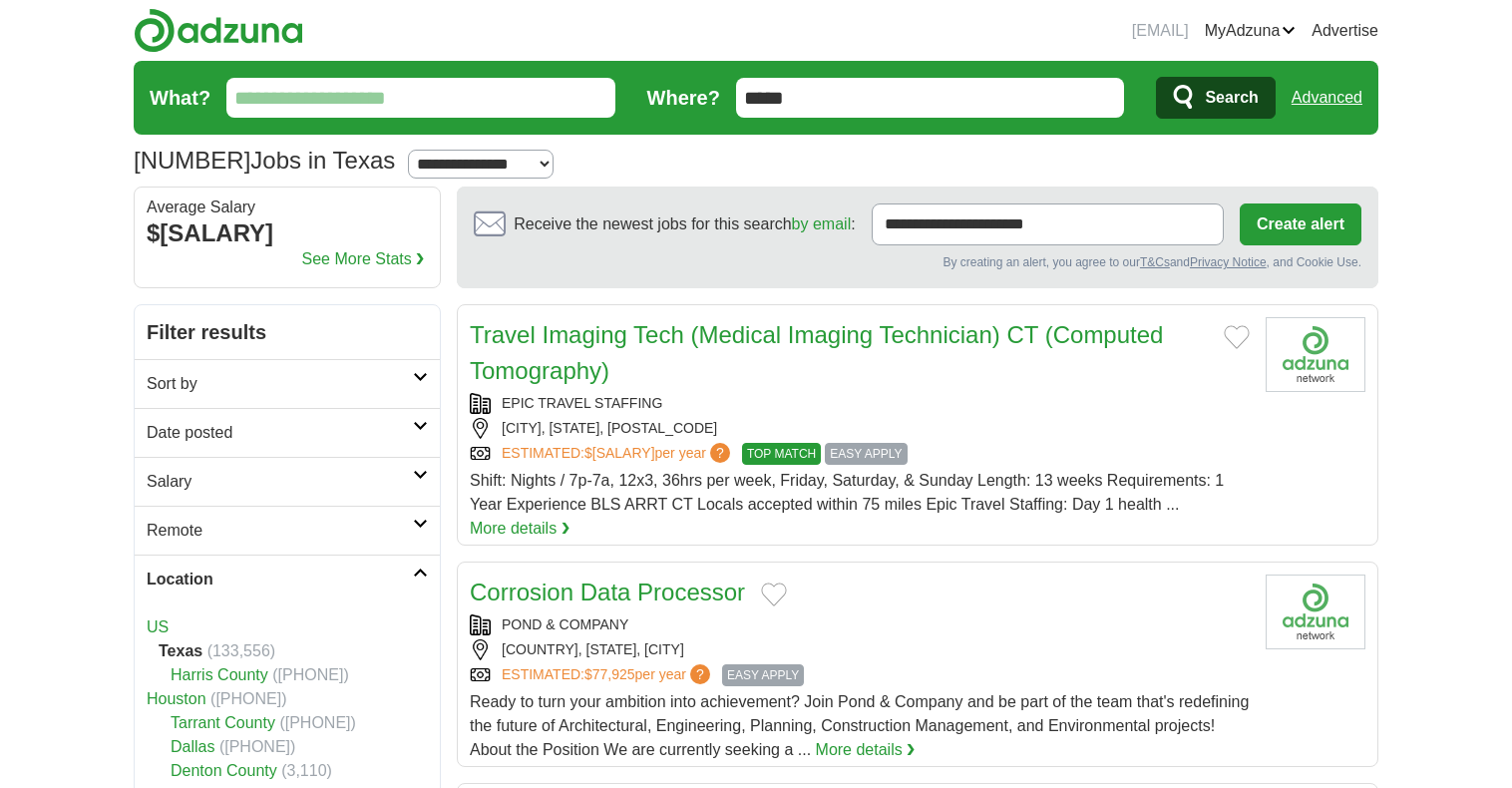 scroll, scrollTop: 0, scrollLeft: 0, axis: both 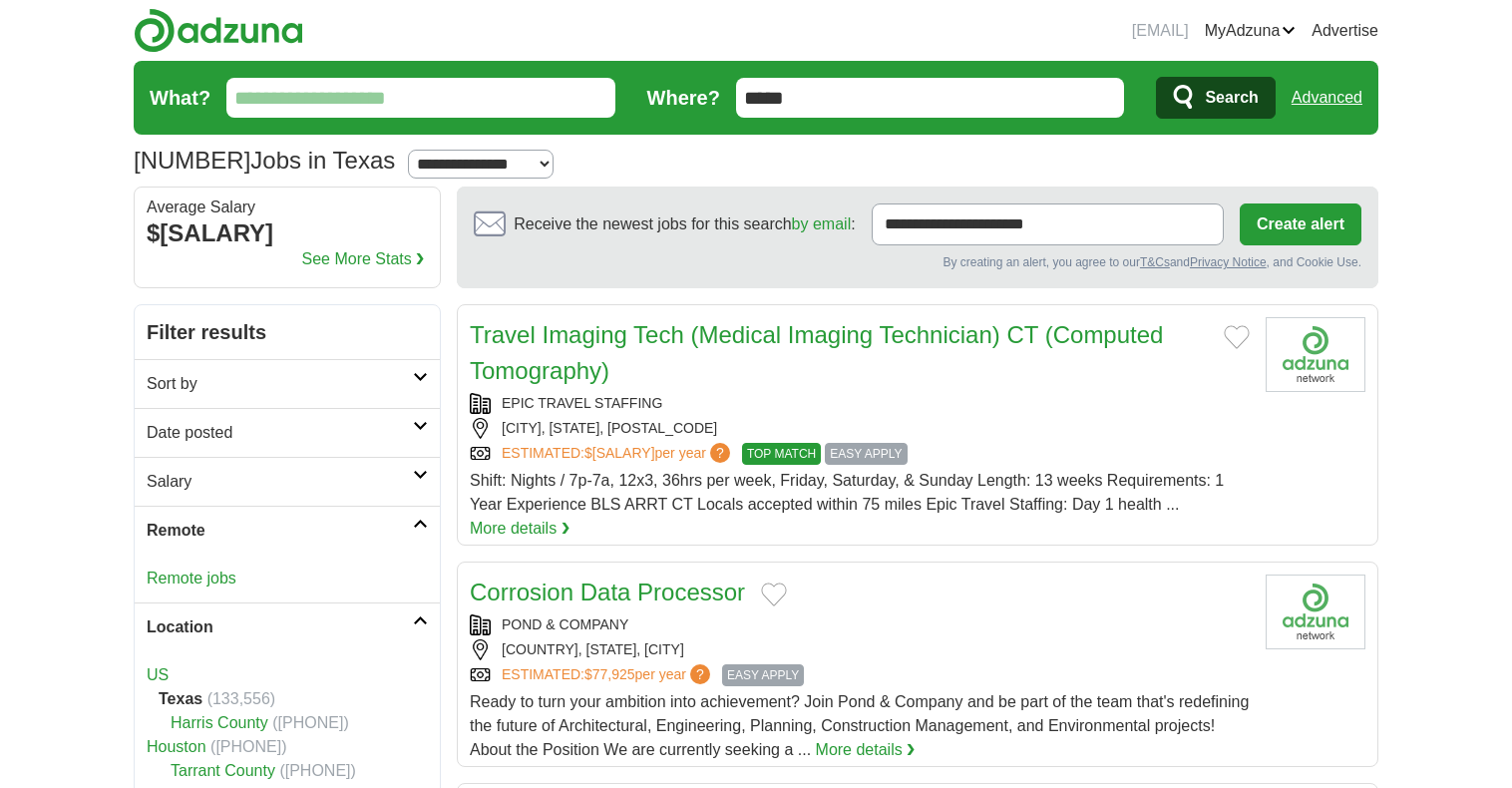 click at bounding box center (420, 524) 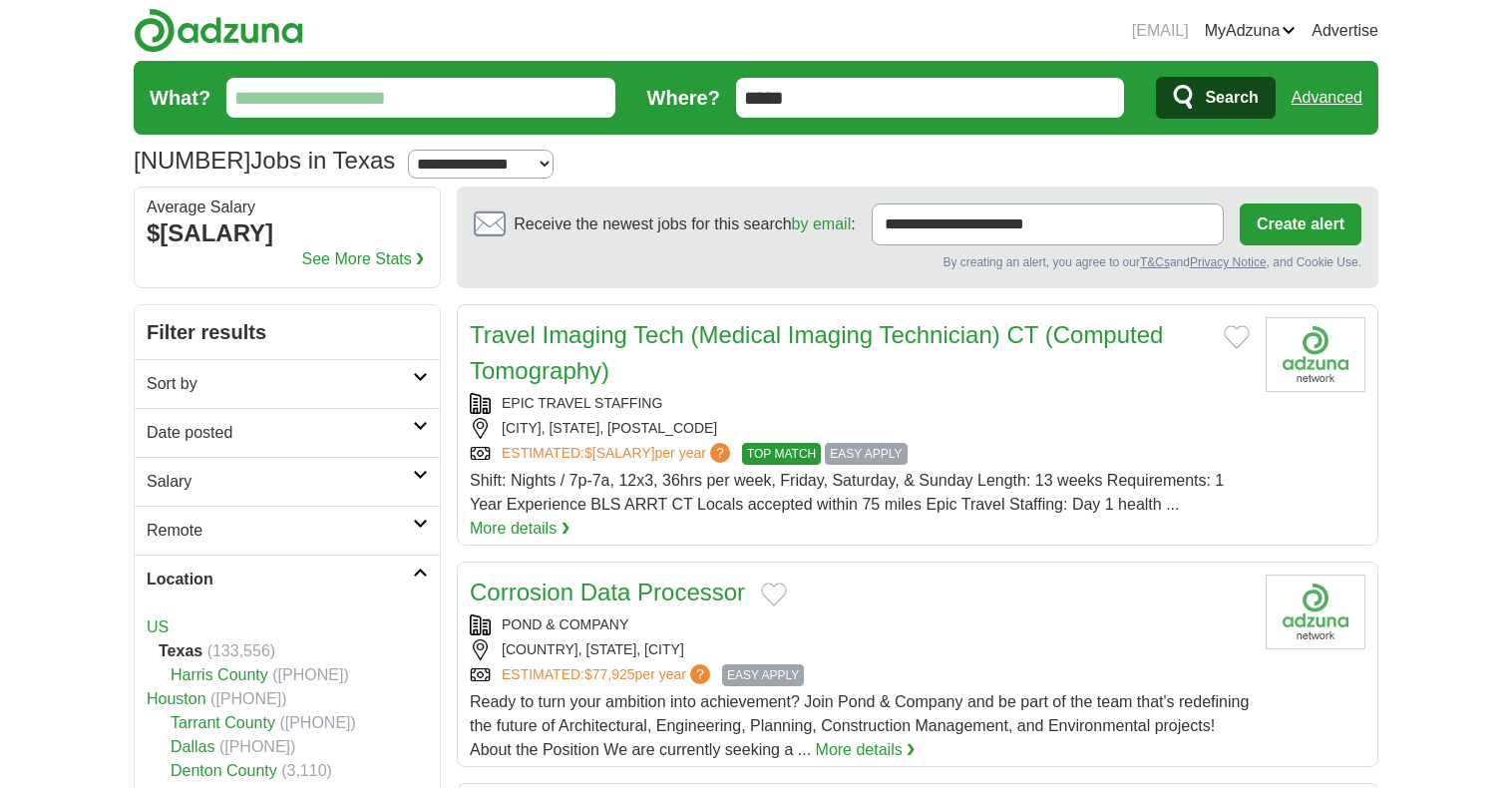 click at bounding box center [420, 475] 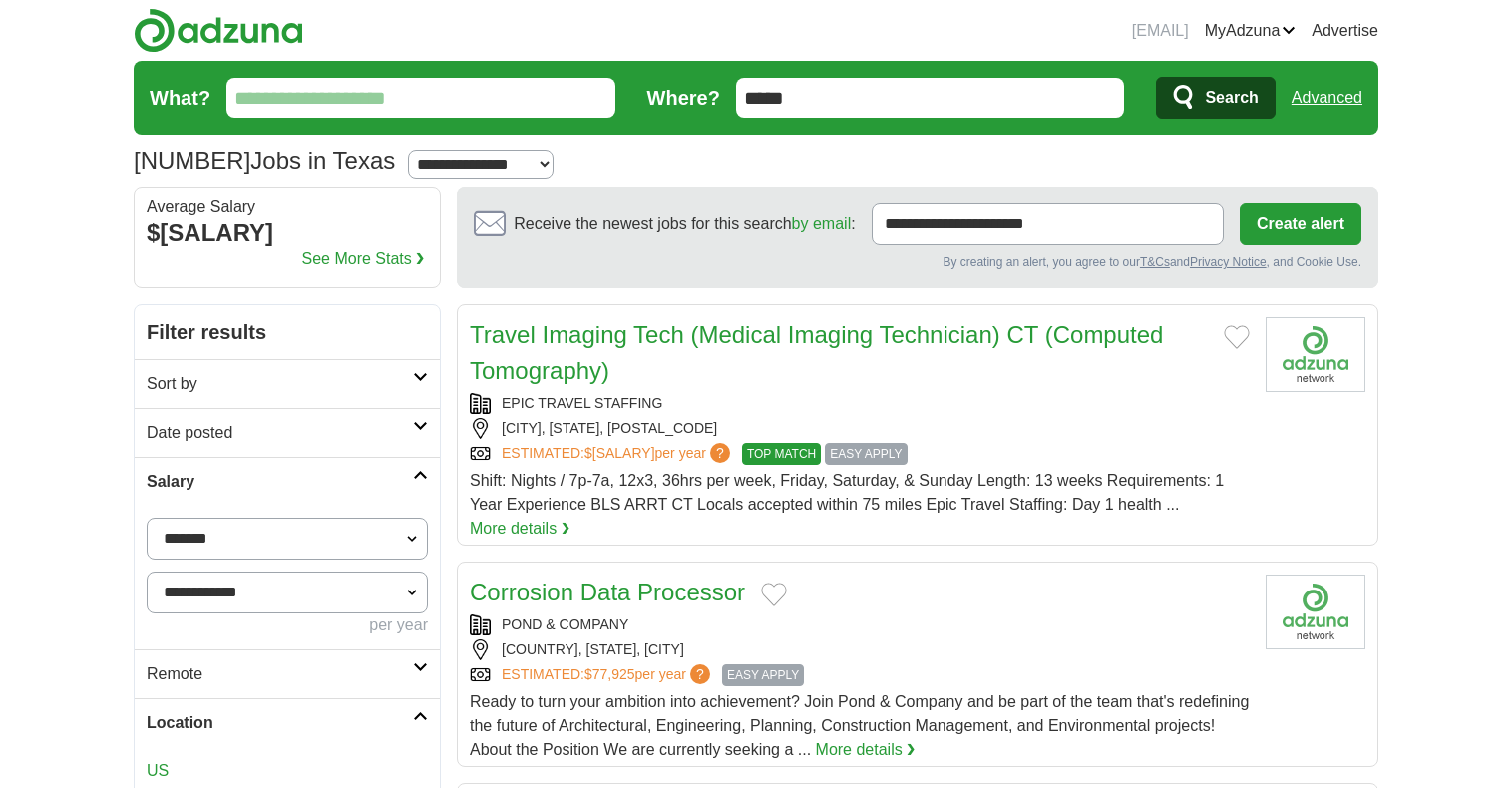 click at bounding box center (420, 475) 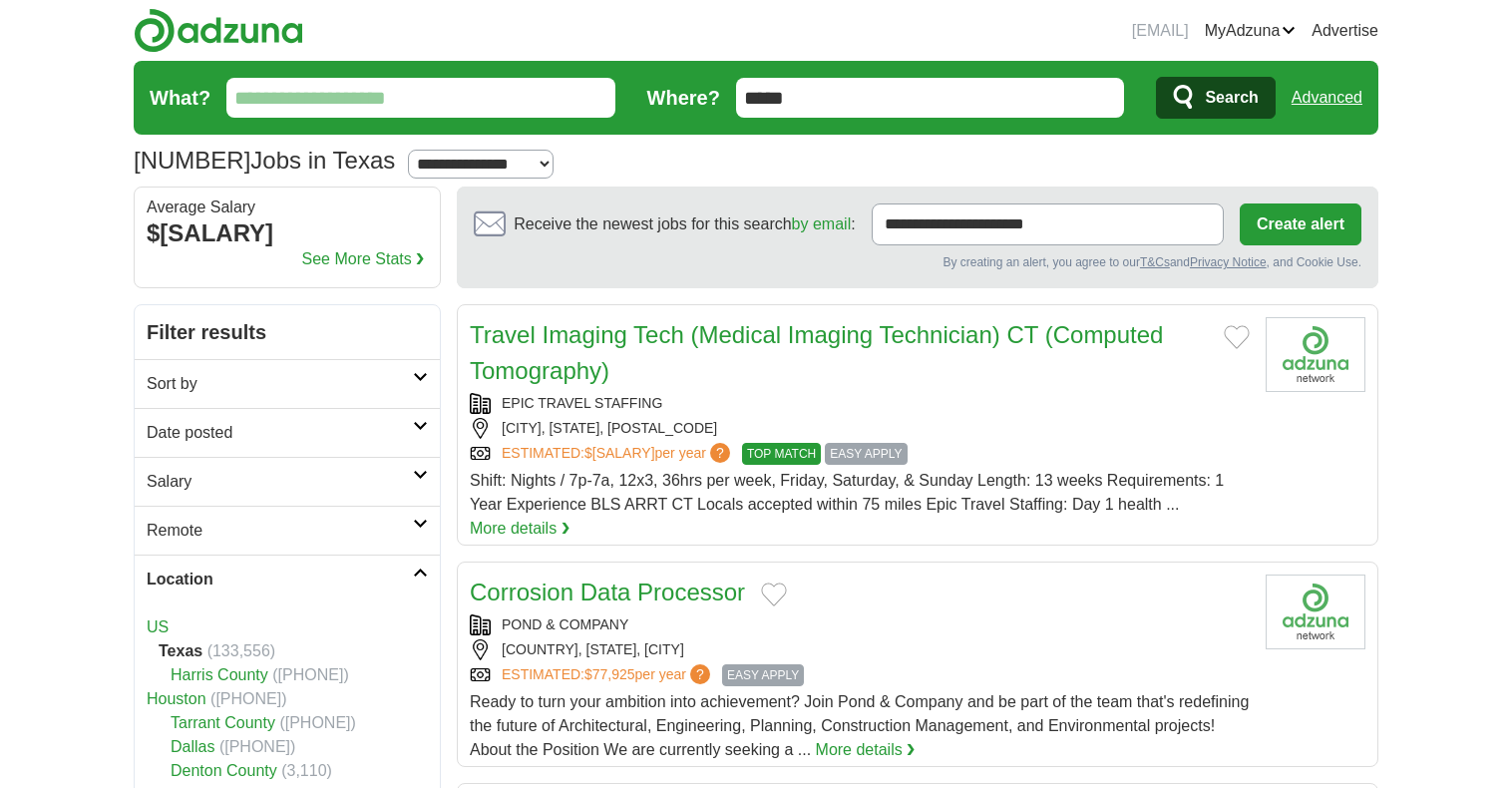 click at bounding box center [420, 426] 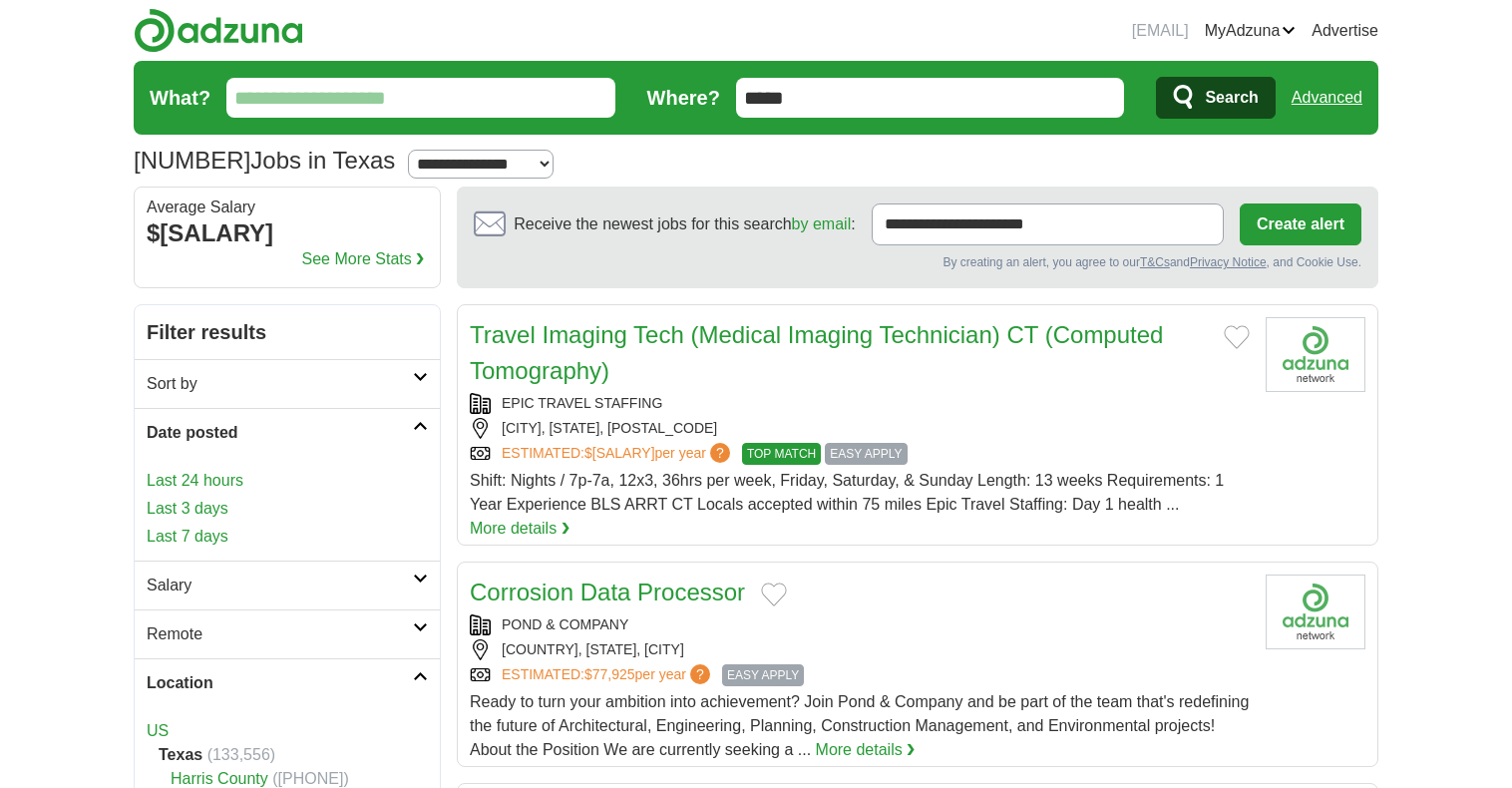 click on "Last 7 days" at bounding box center (287, 537) 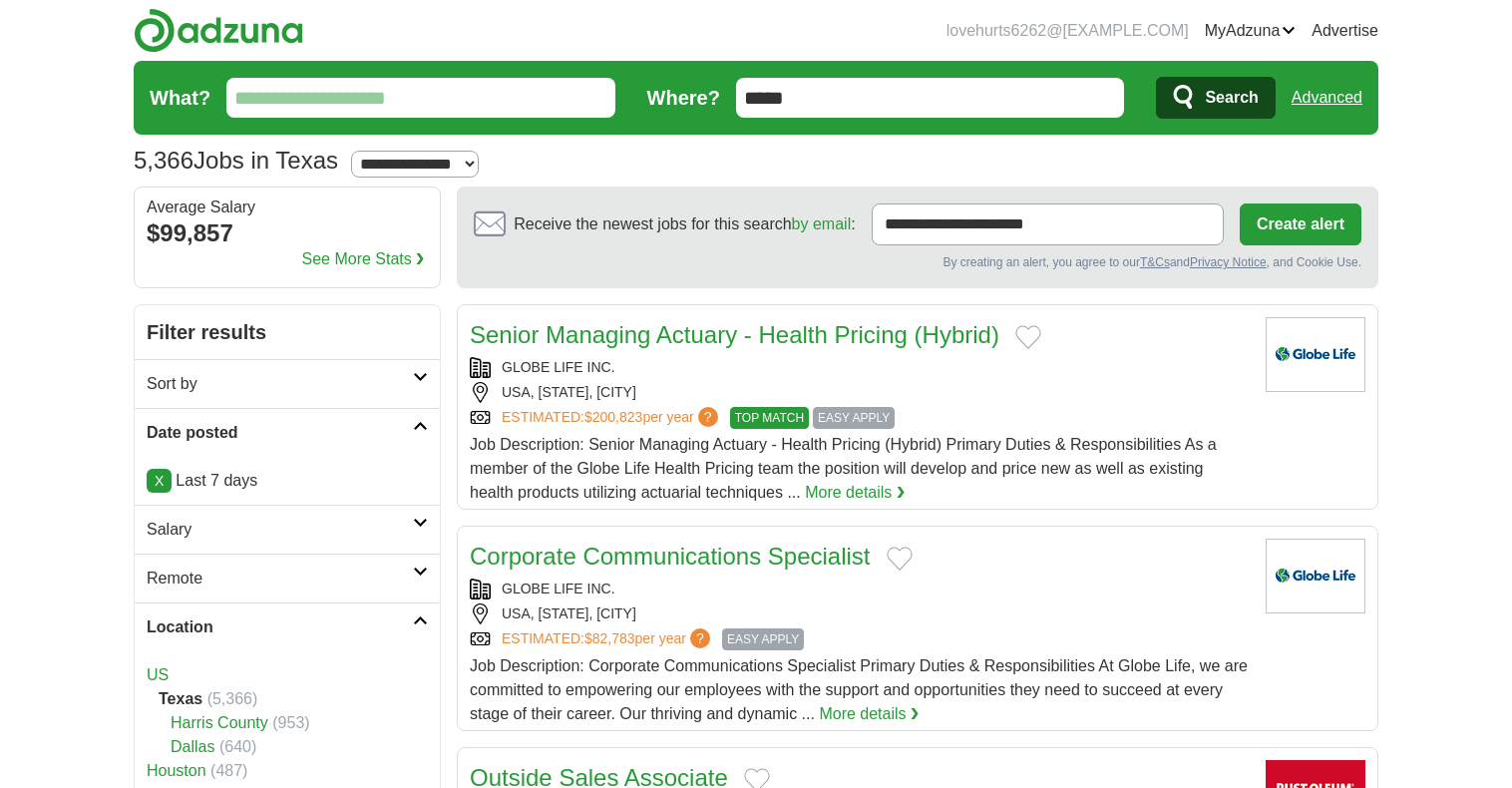 click on "Date posted" at bounding box center [287, 432] 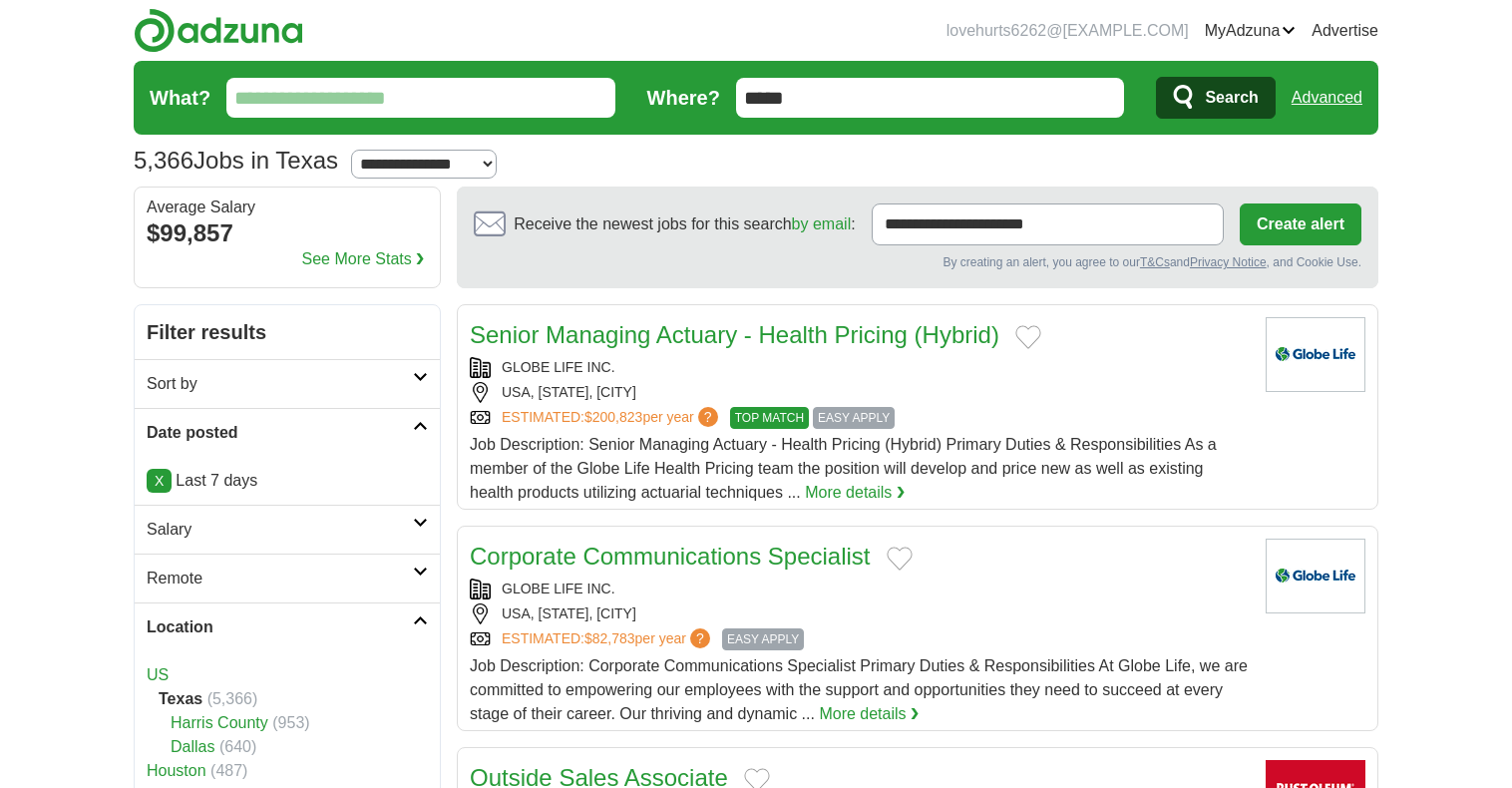 scroll, scrollTop: 0, scrollLeft: 0, axis: both 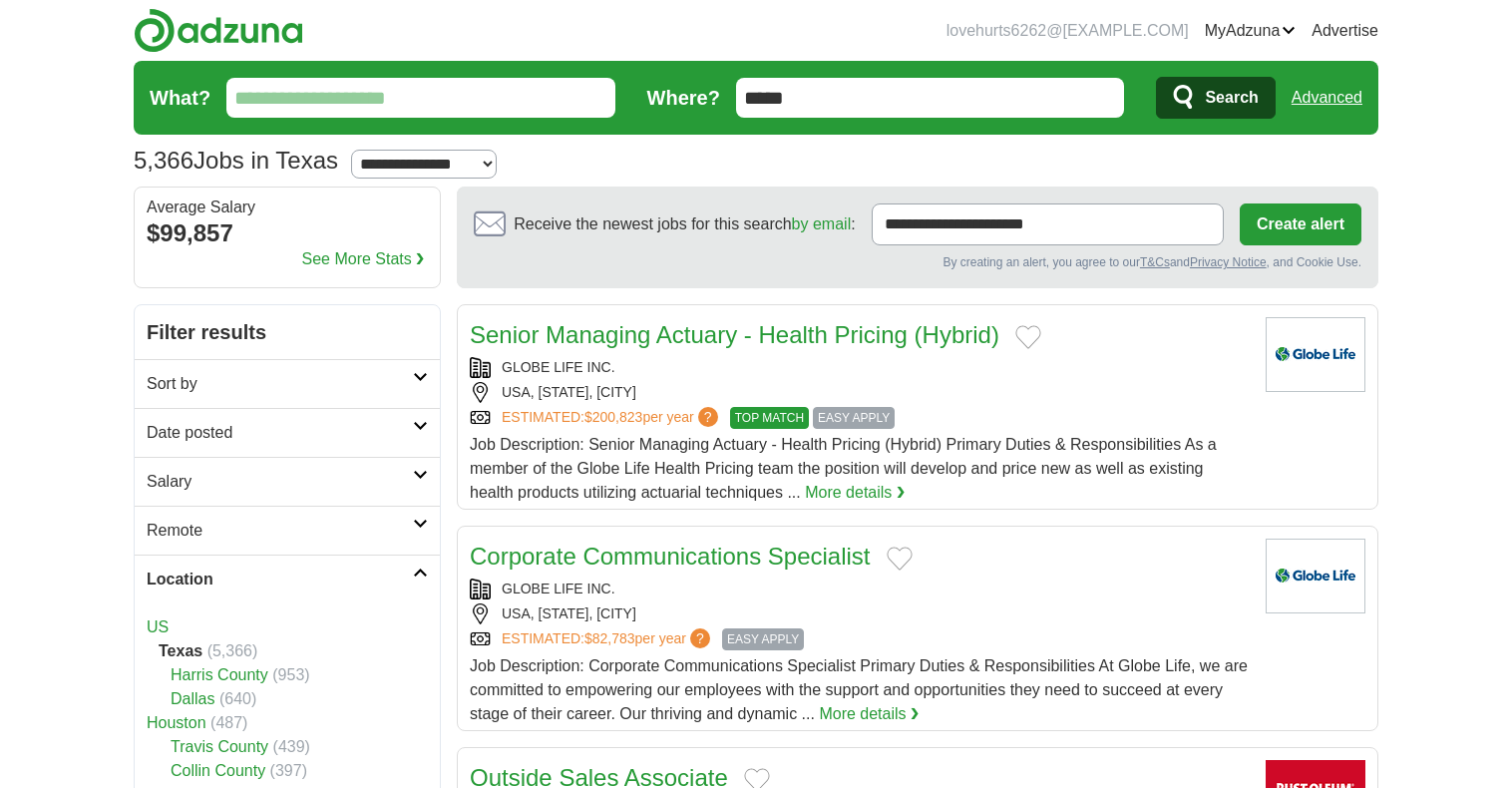 click at bounding box center [420, 377] 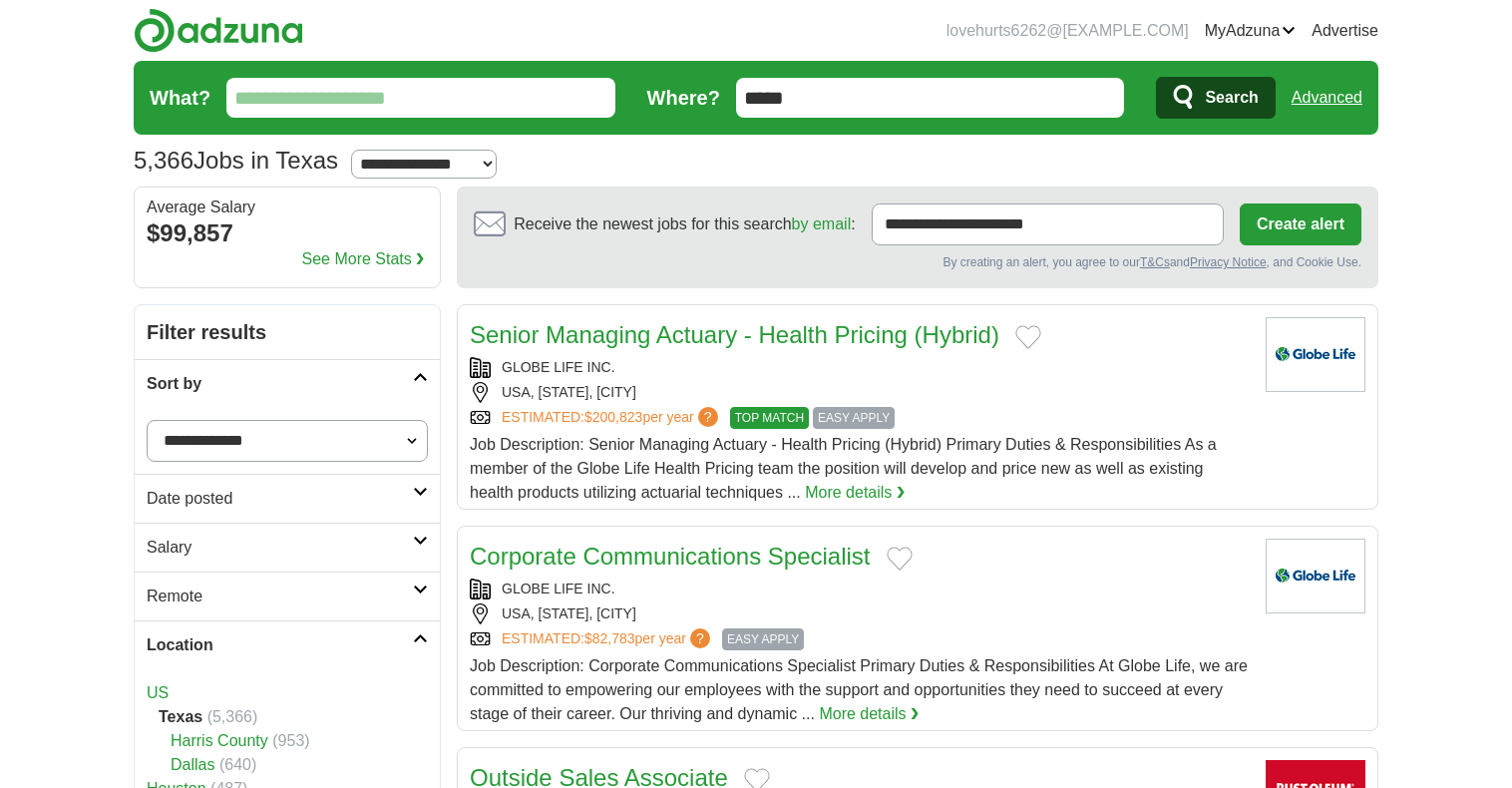 click on "**********" at bounding box center (287, 441) 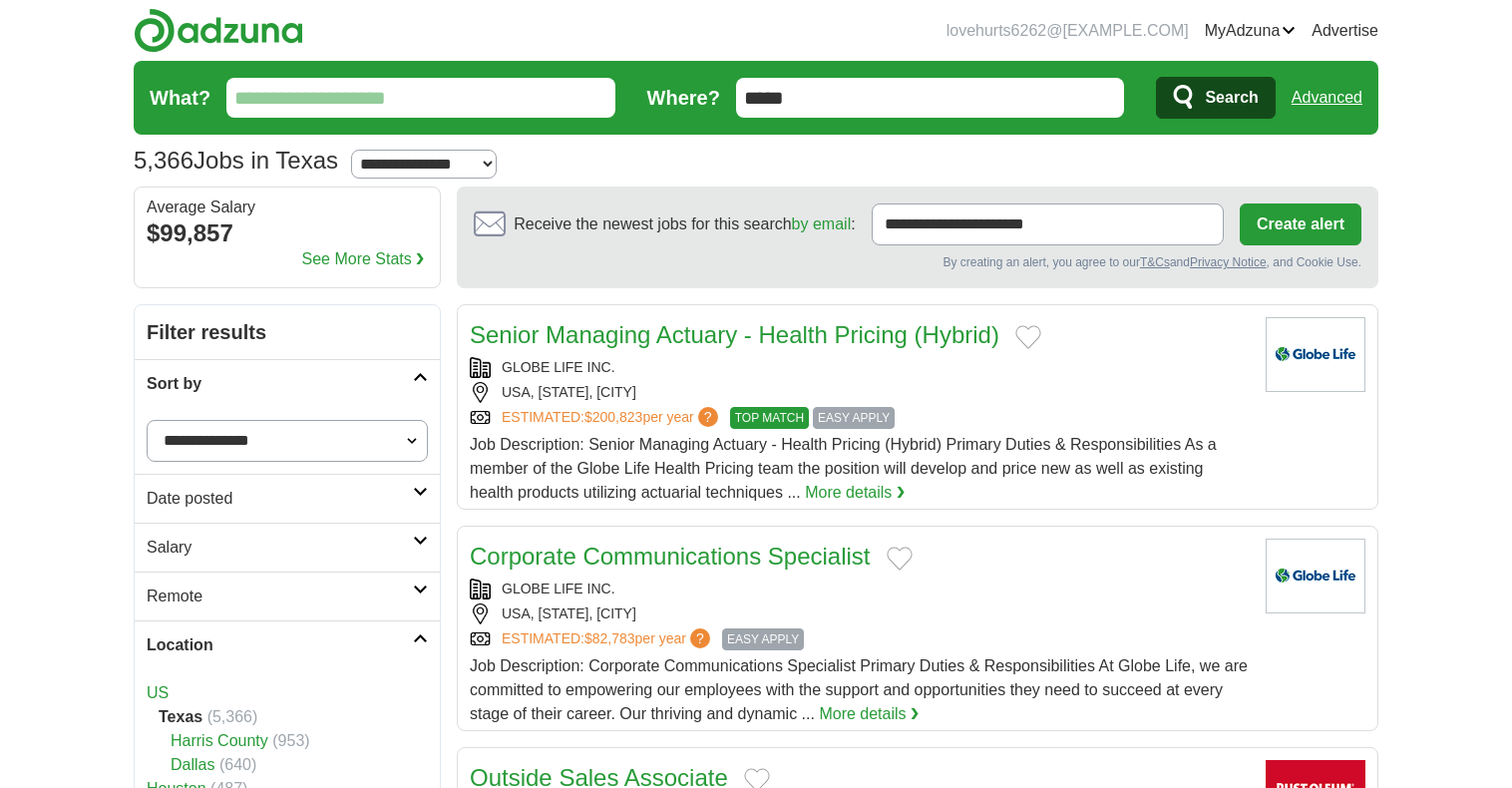click on "**********" at bounding box center (287, 441) 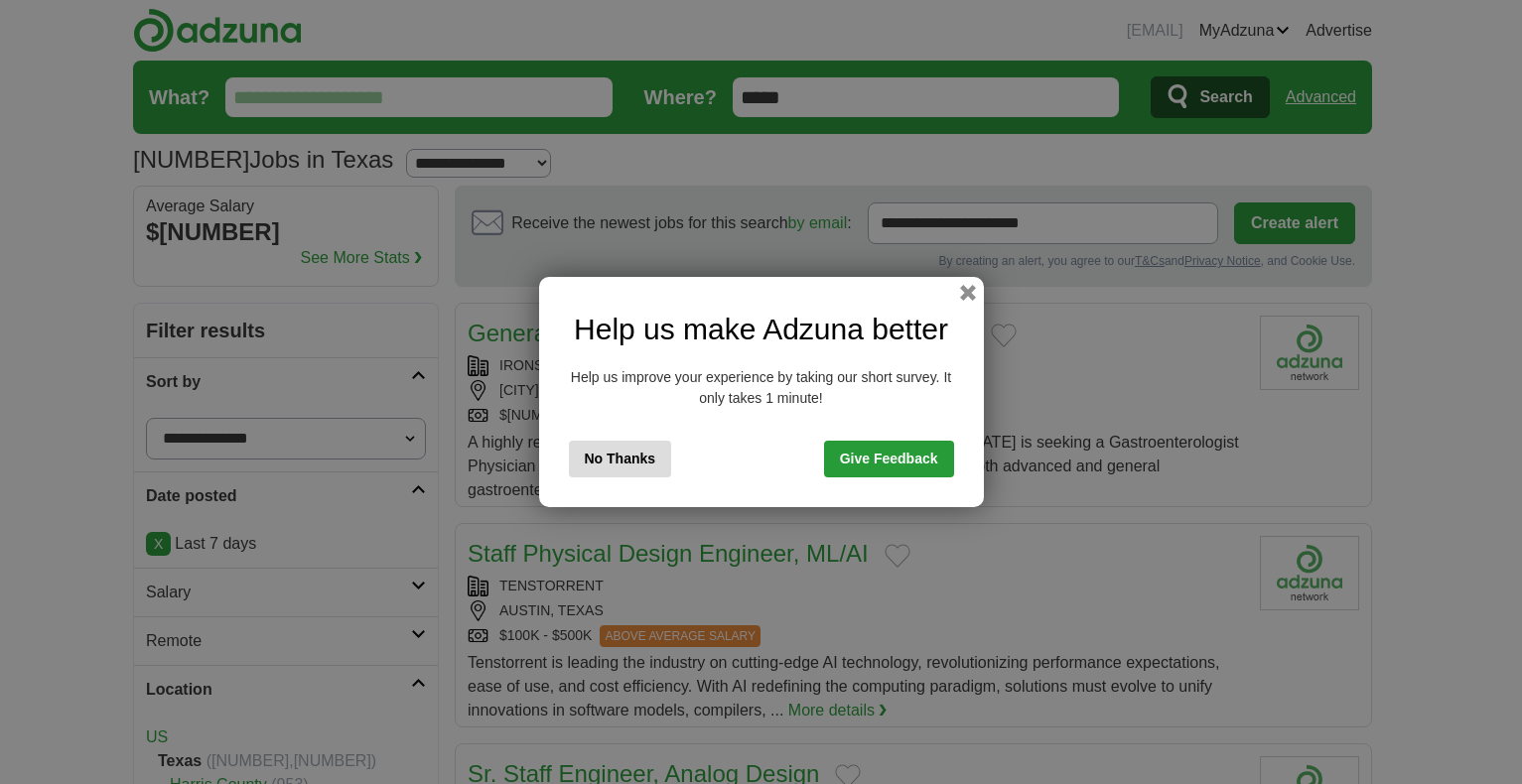 scroll, scrollTop: 0, scrollLeft: 0, axis: both 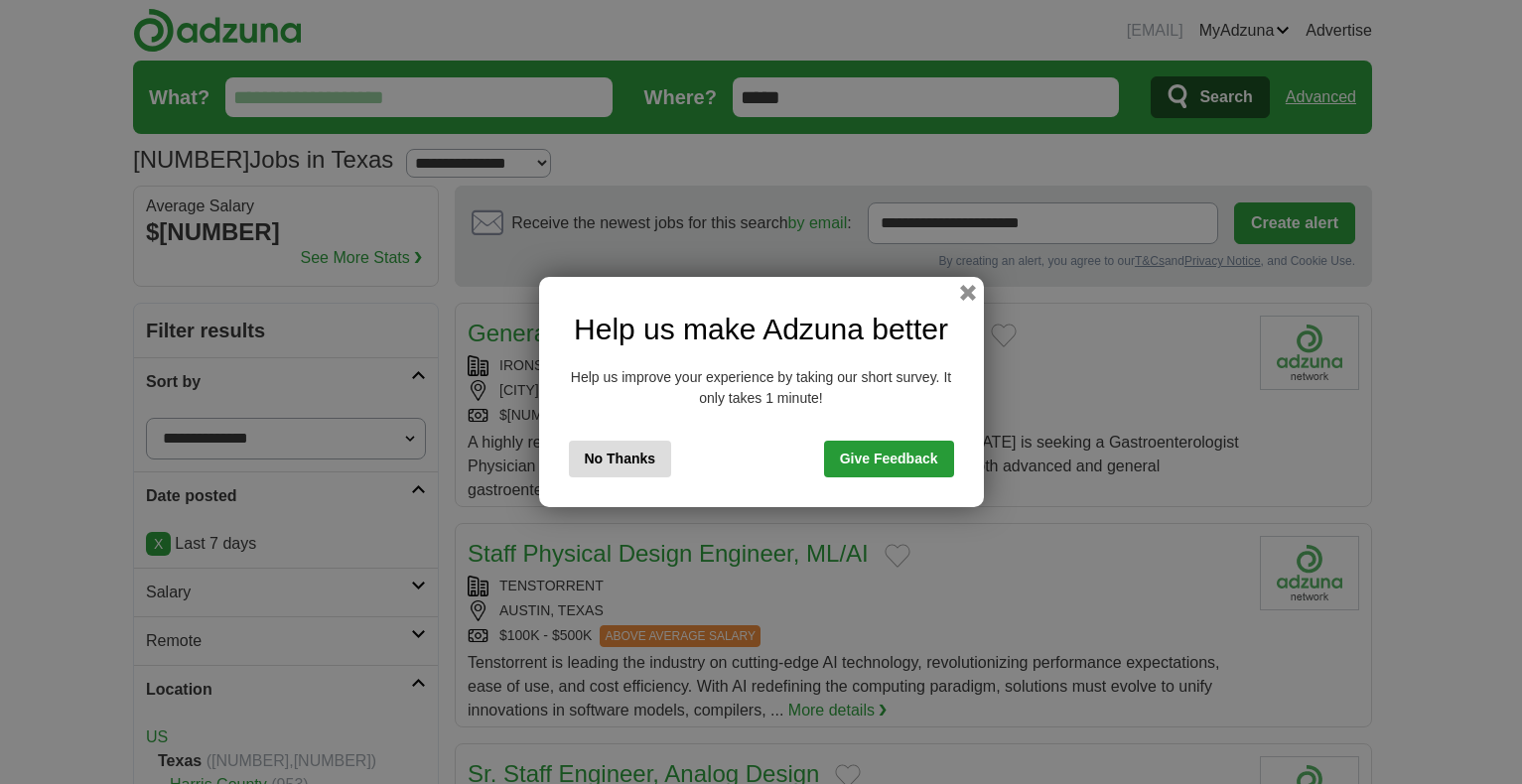 click on "No Thanks" at bounding box center (621, 458) 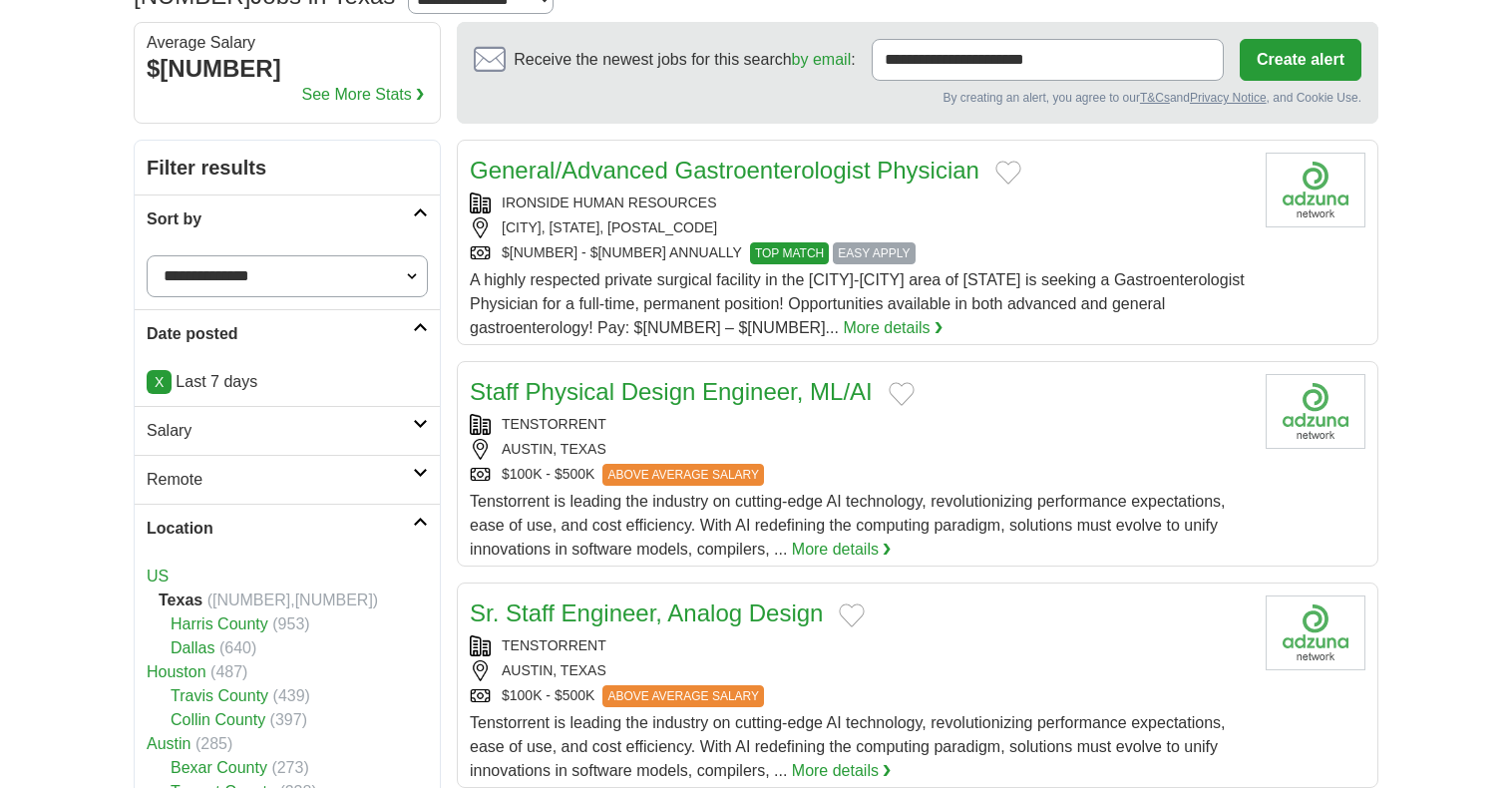 scroll, scrollTop: 0, scrollLeft: 0, axis: both 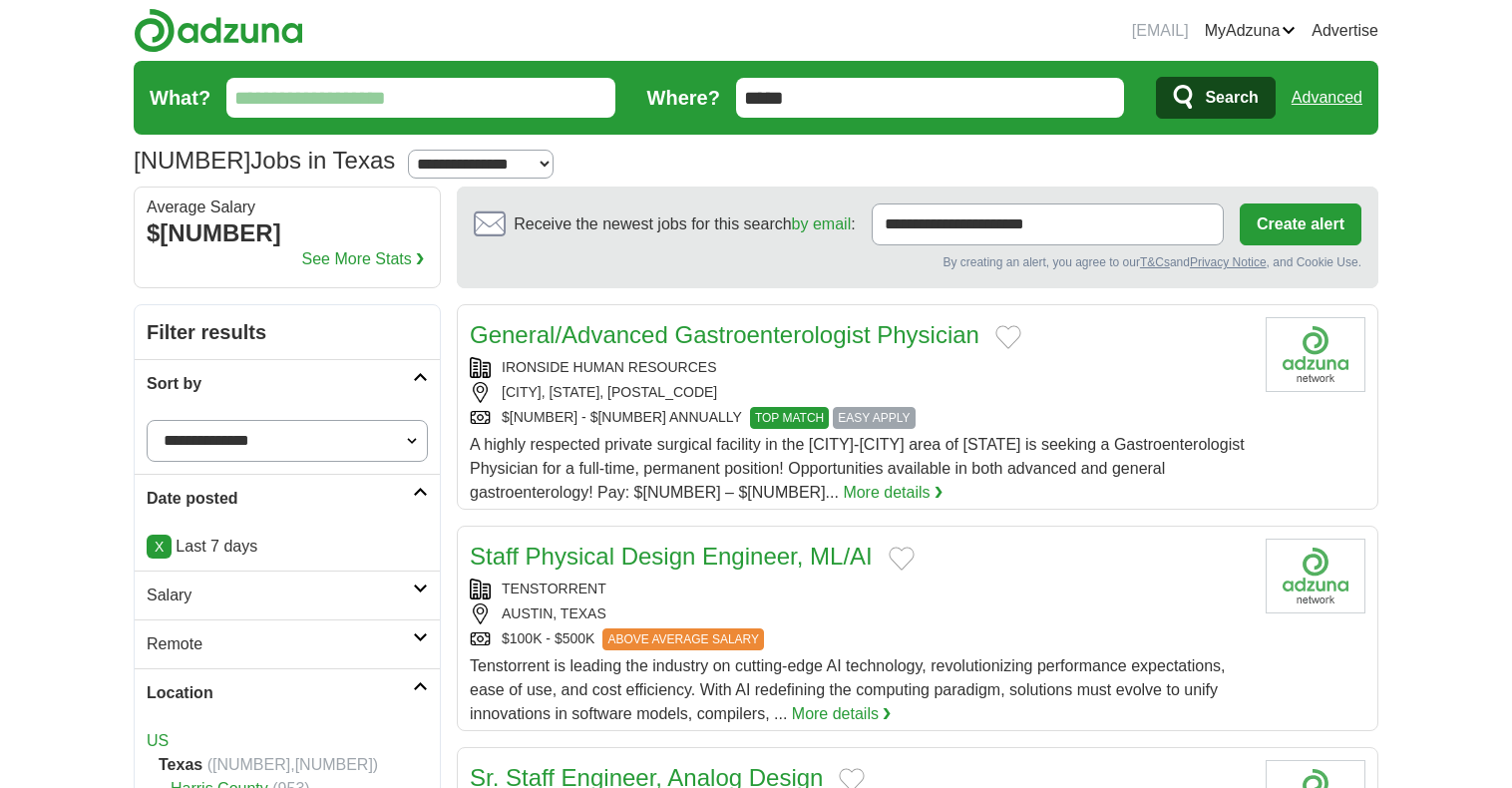 click on "What?" at bounding box center [421, 98] 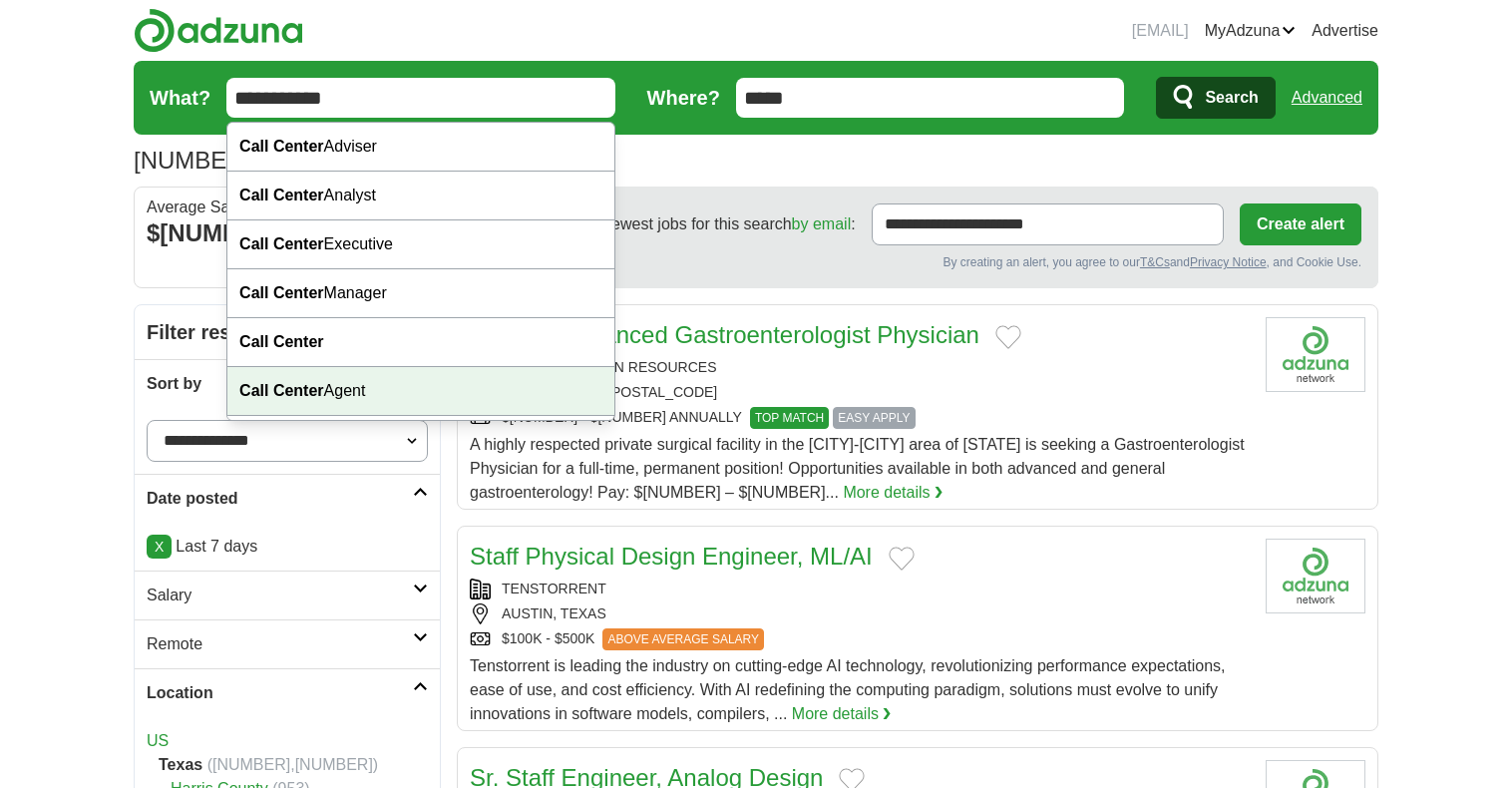 click on "Call Center Agent" at bounding box center (421, 391) 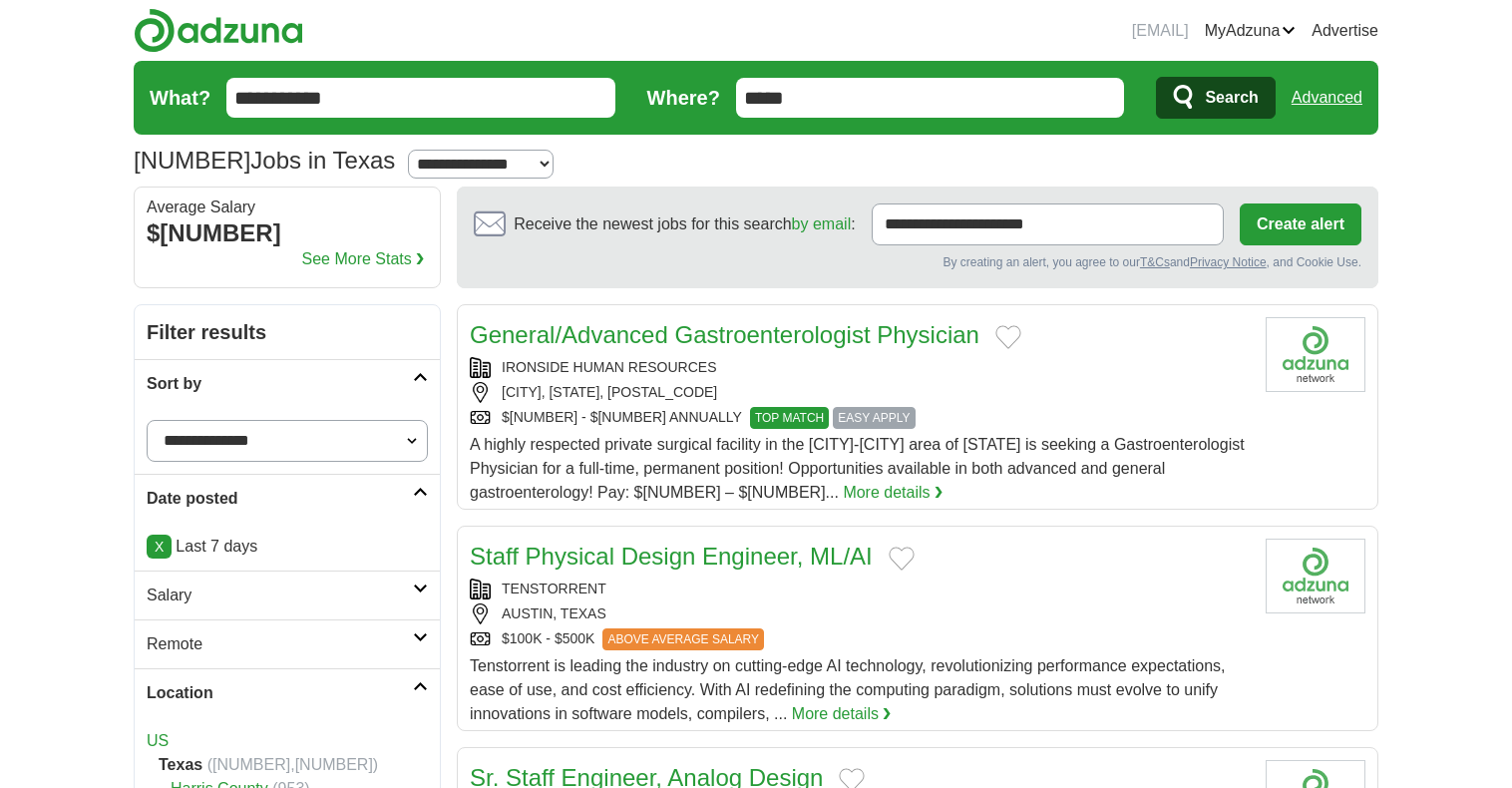 type on "**********" 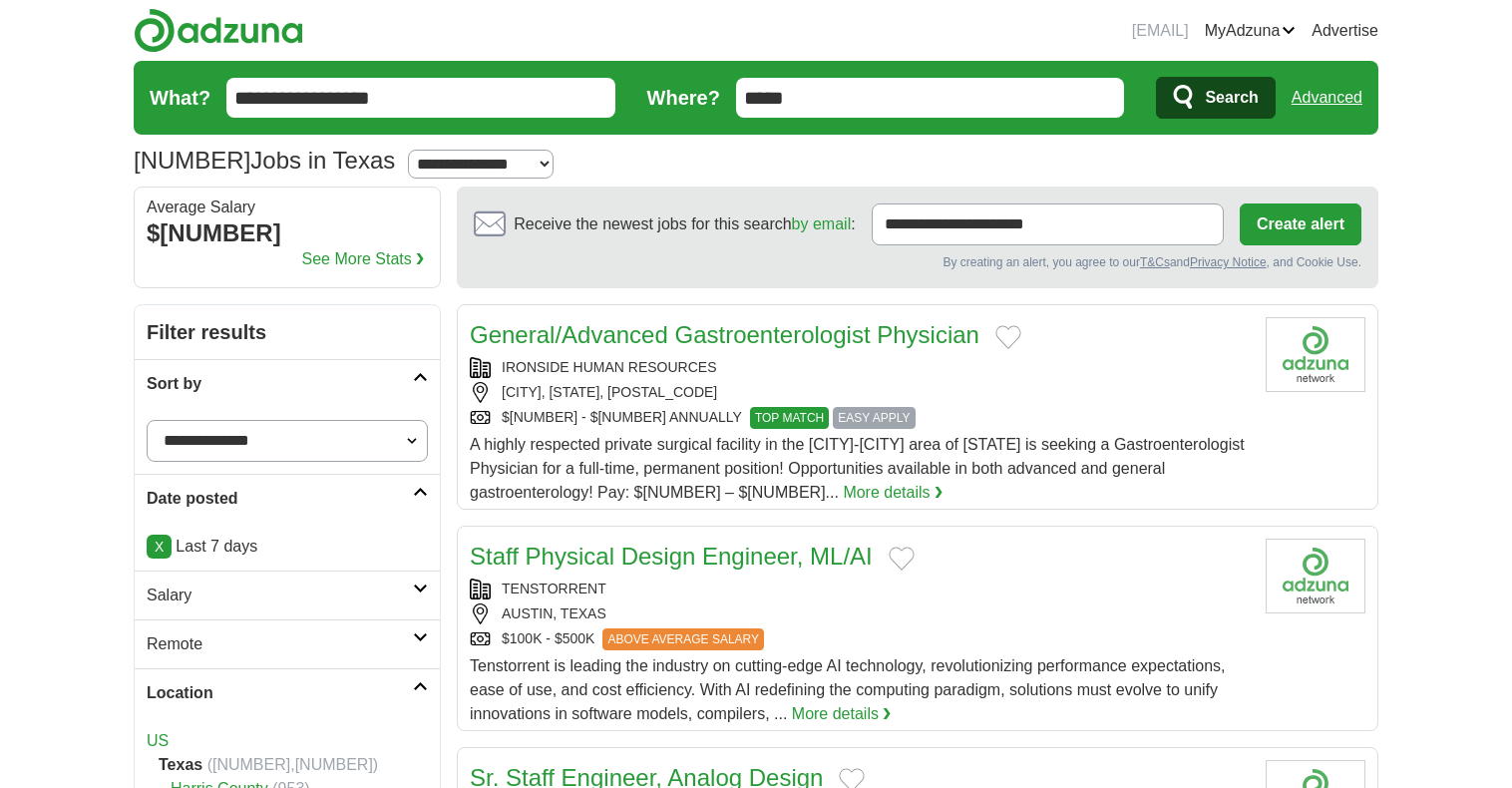 click on "*****" at bounding box center (931, 98) 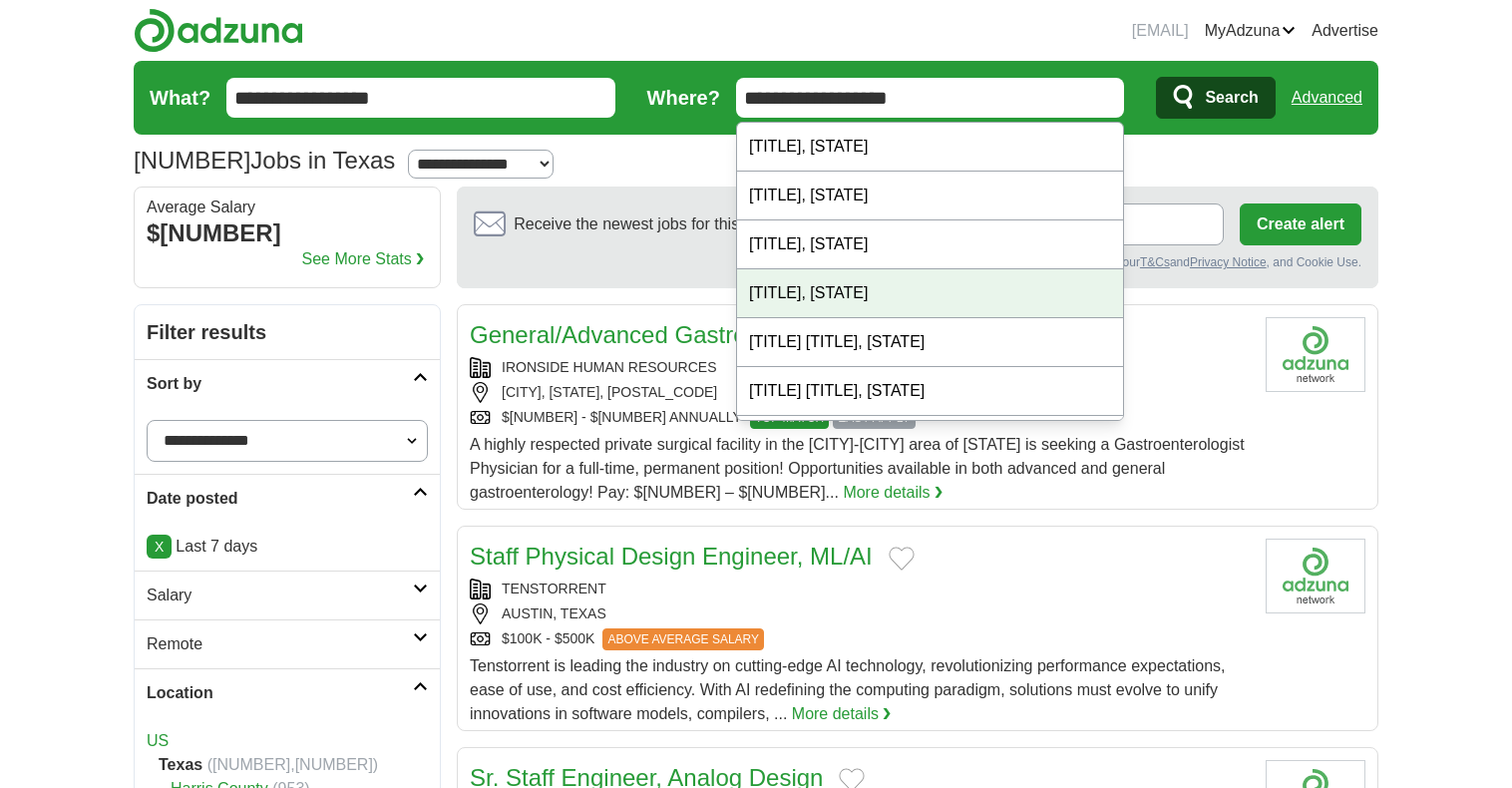 click on "[TITLE], [STATE]" at bounding box center [931, 293] 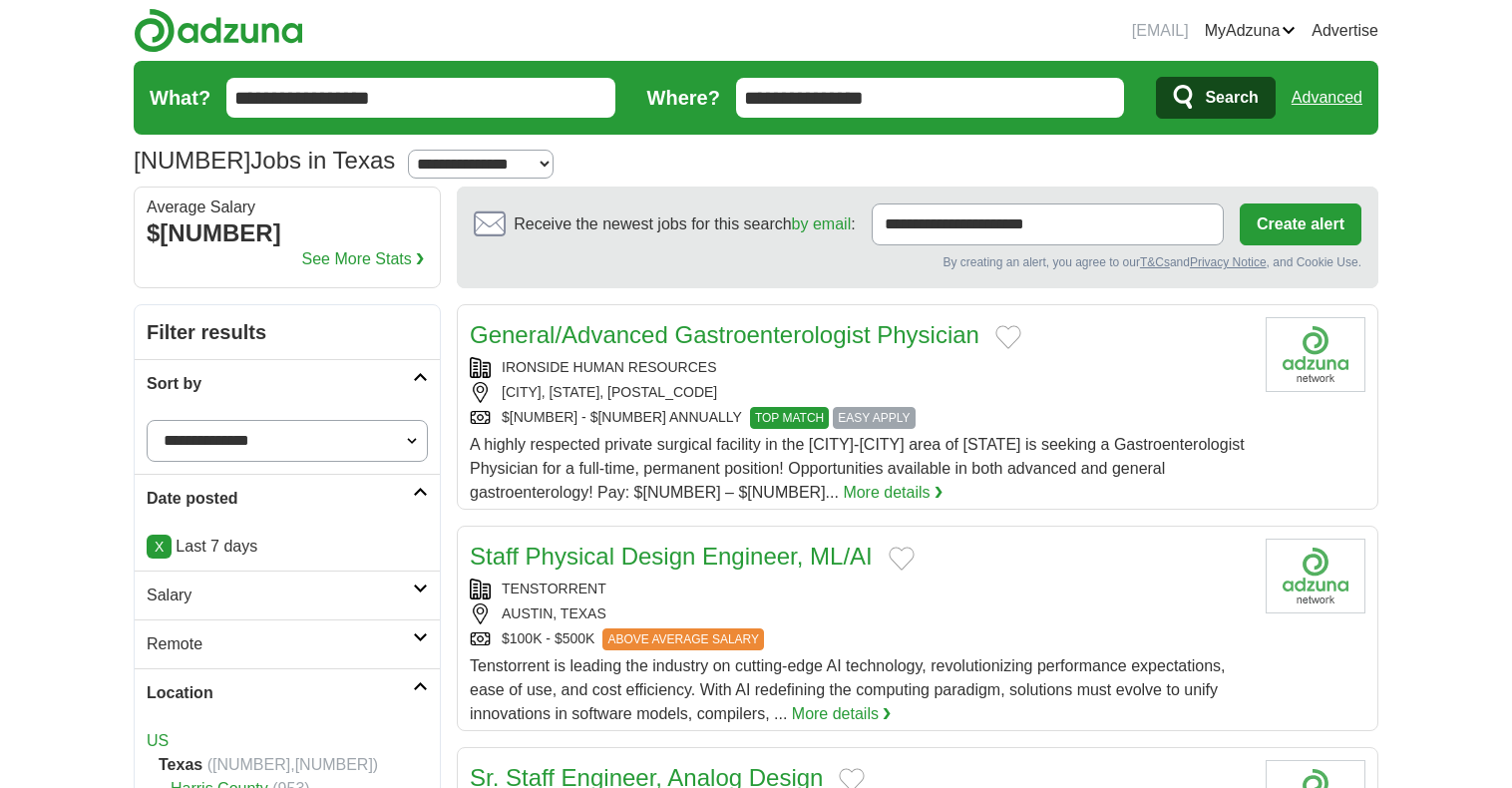 click on "Search" at bounding box center [1231, 98] 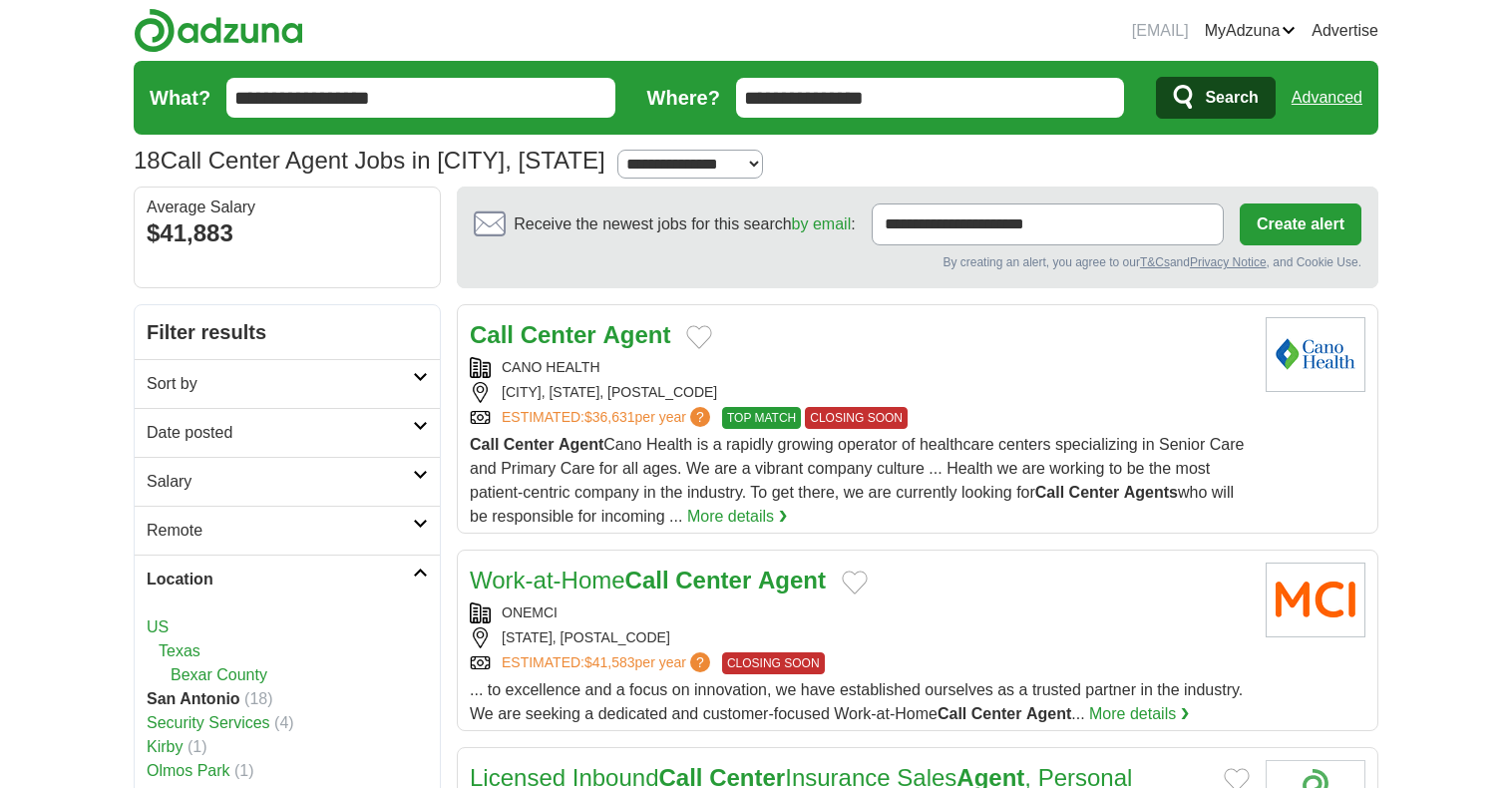 scroll, scrollTop: 0, scrollLeft: 0, axis: both 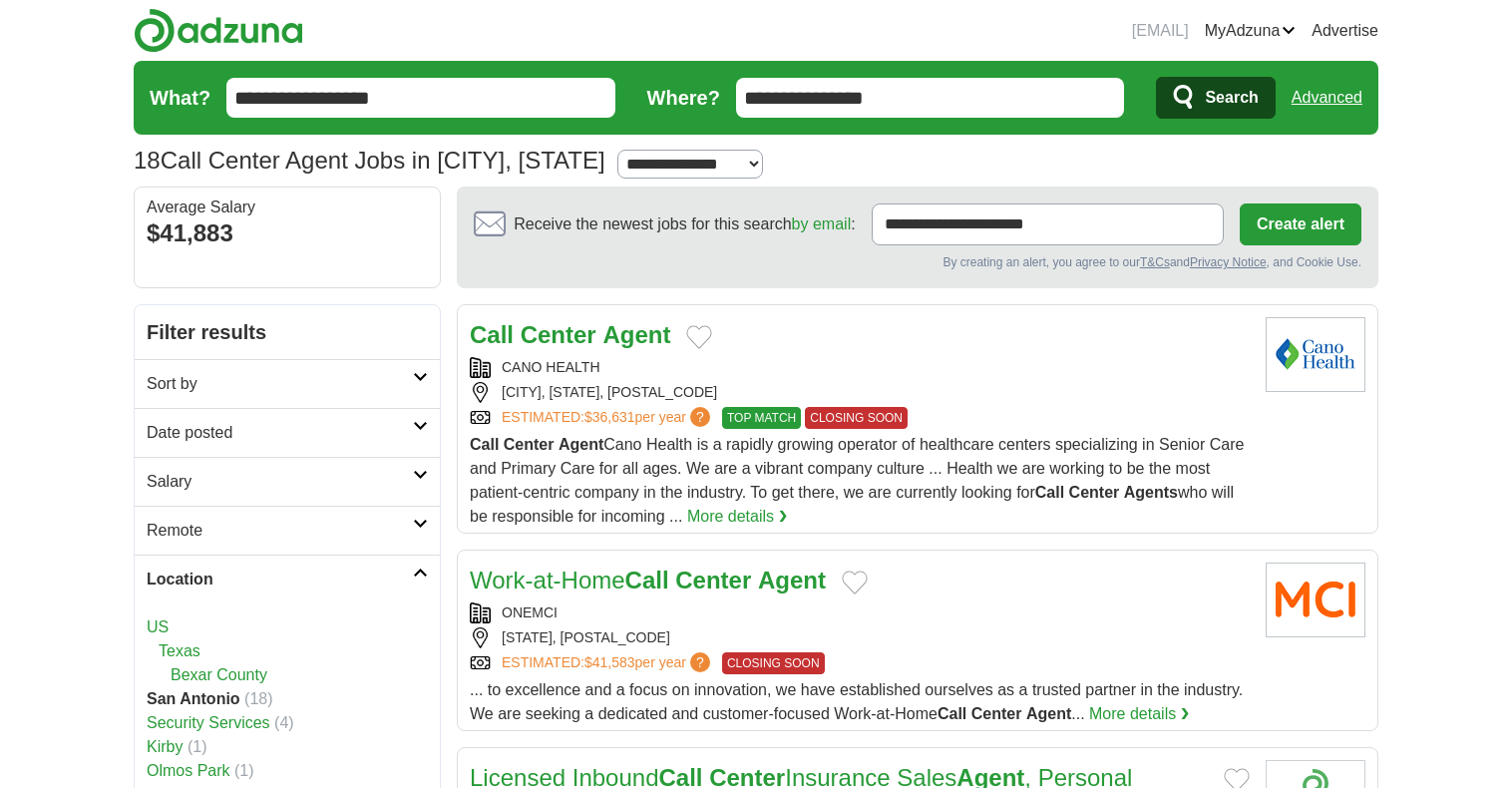 click on "More details ❯" at bounding box center (737, 517) 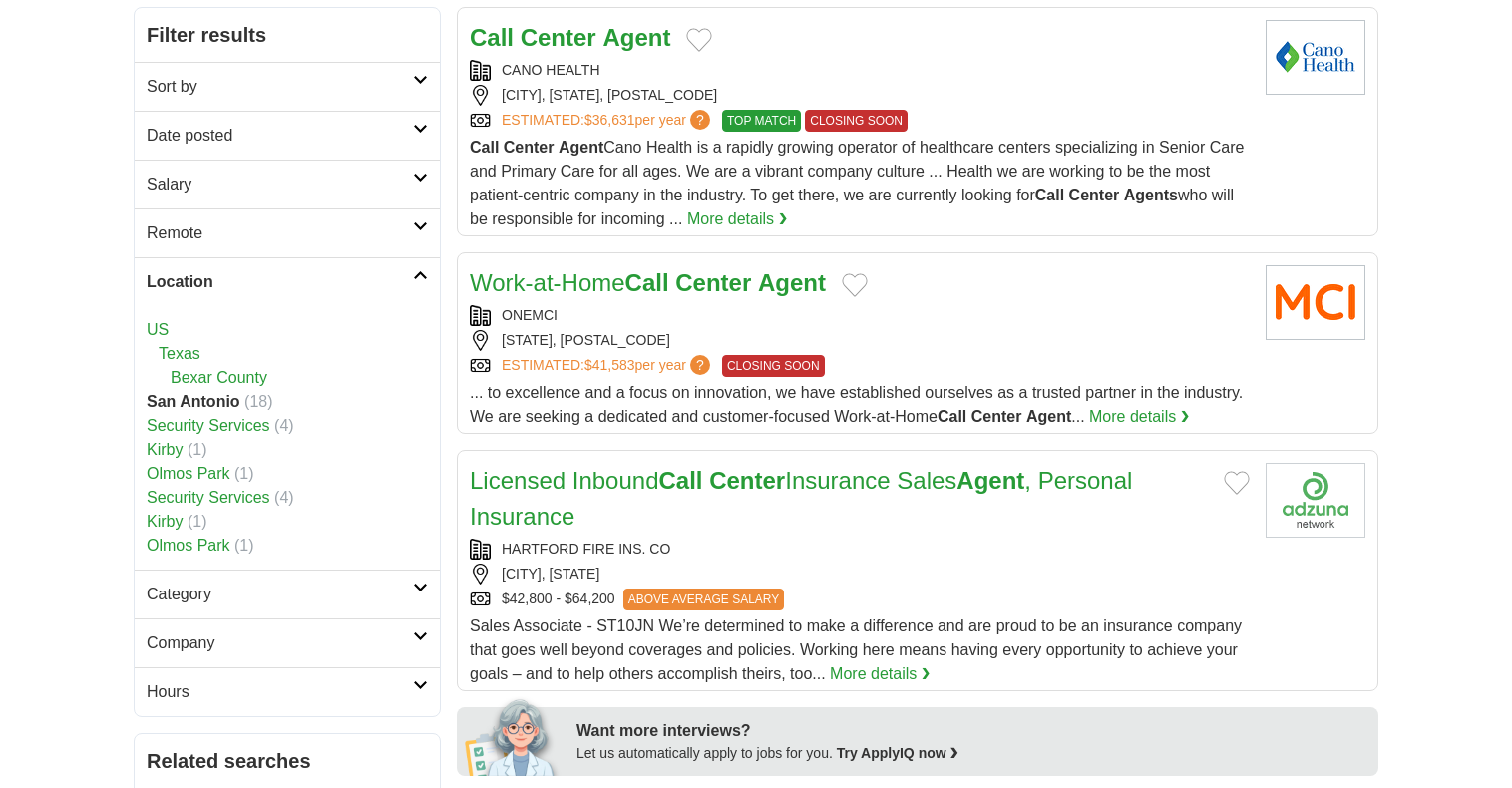 scroll, scrollTop: 299, scrollLeft: 0, axis: vertical 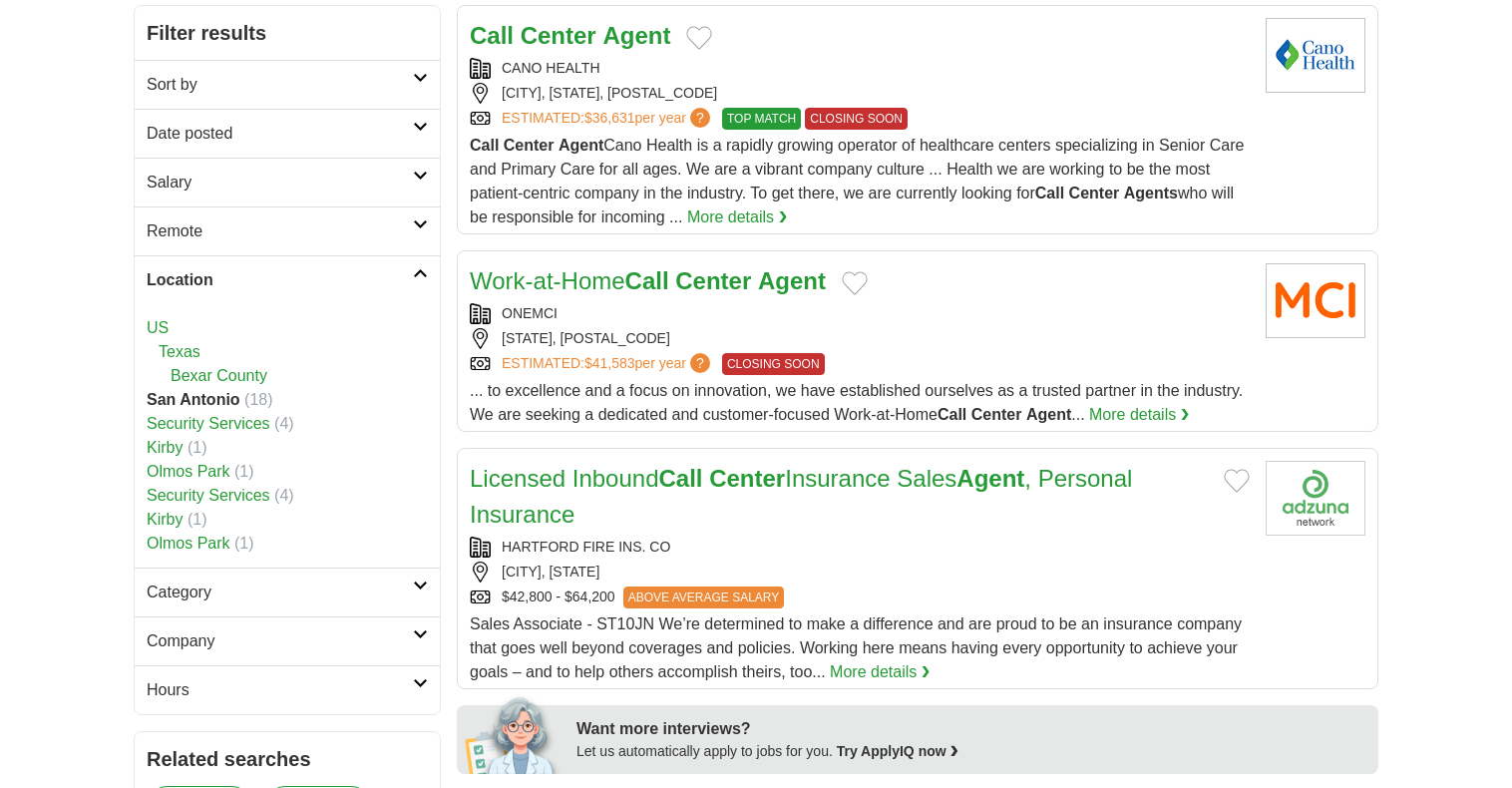 click on "More details ❯" at bounding box center (1139, 415) 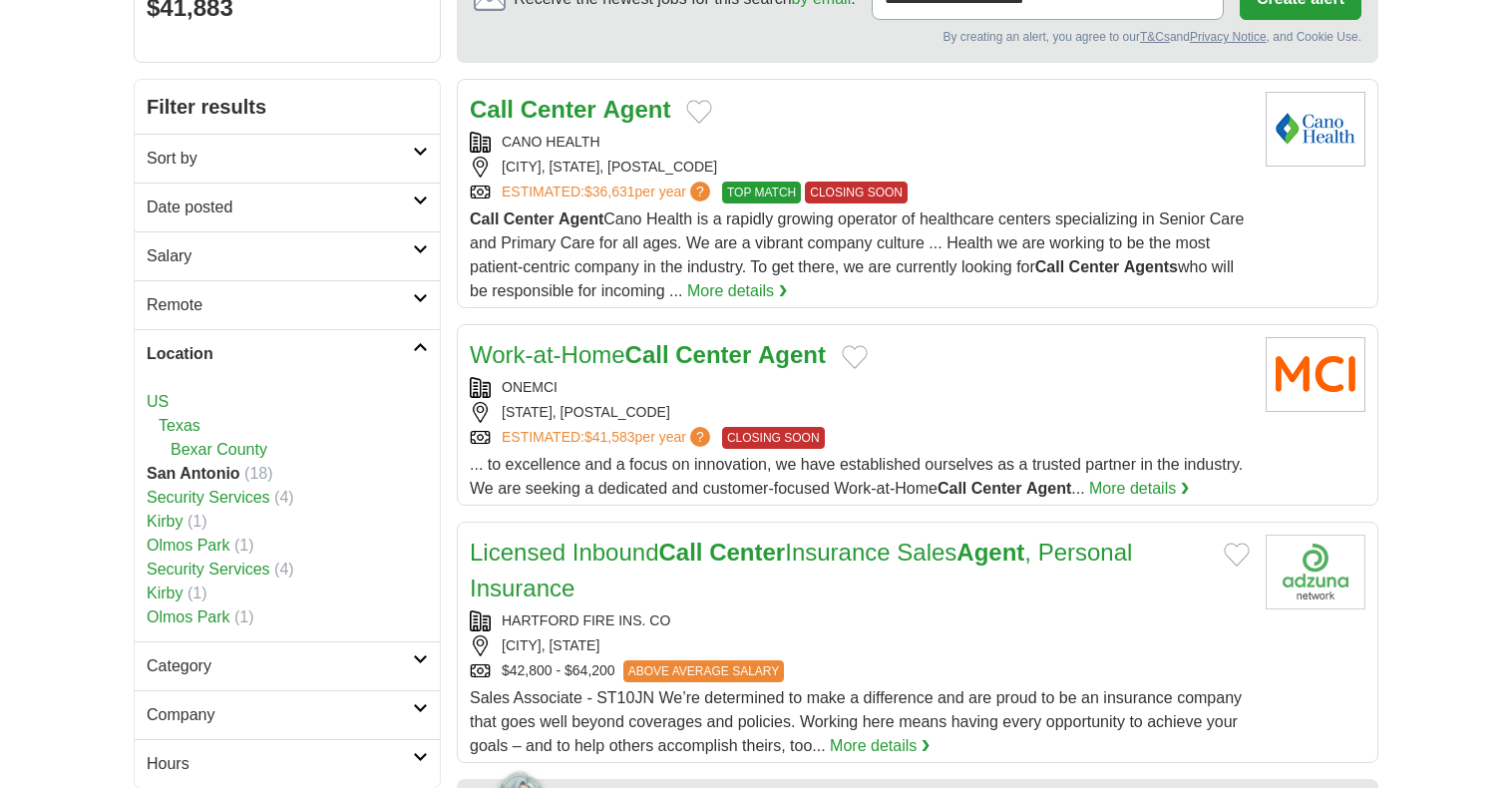 scroll, scrollTop: 100, scrollLeft: 0, axis: vertical 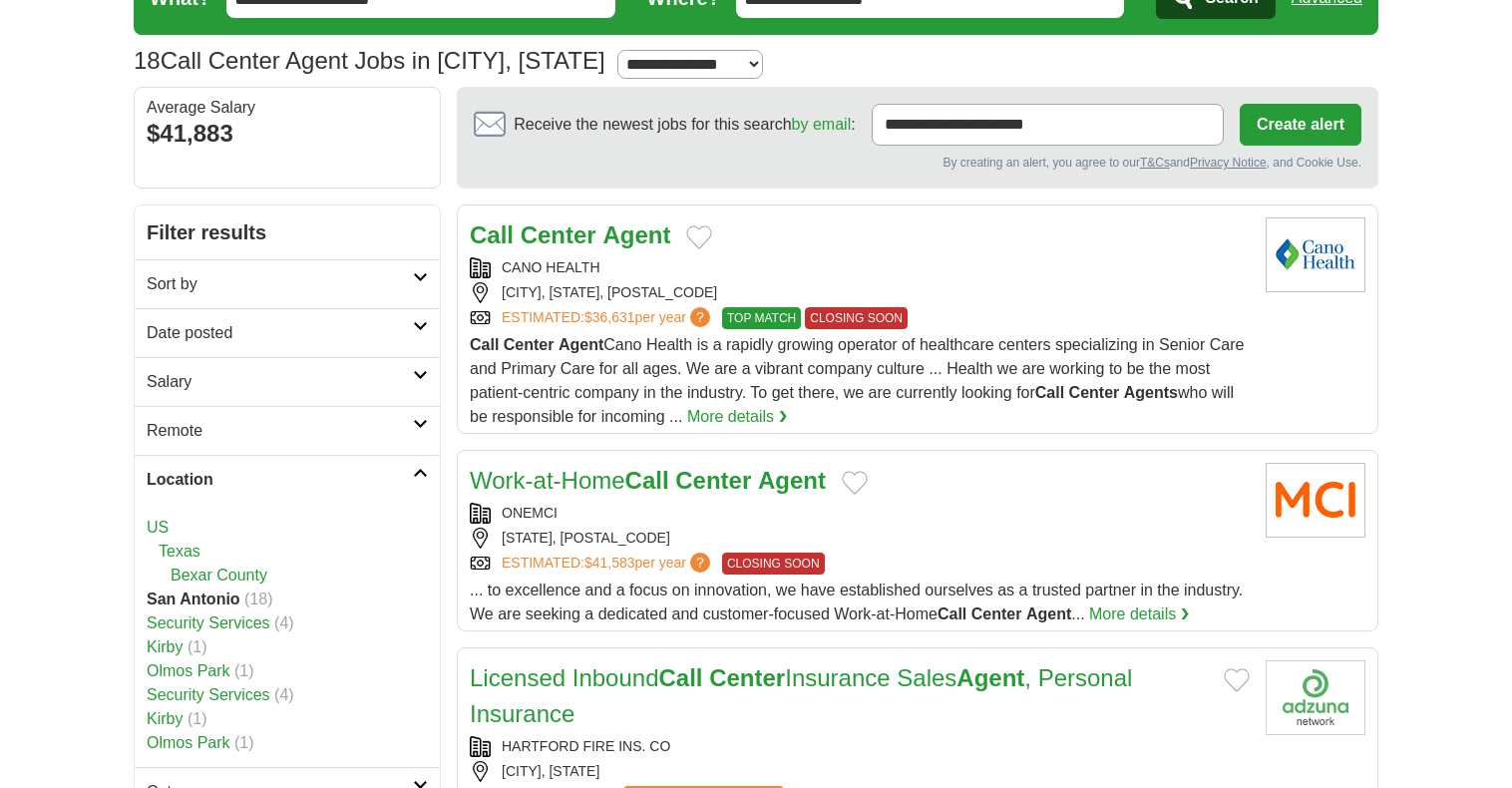 click on "CANO HEALTH" at bounding box center [860, 267] 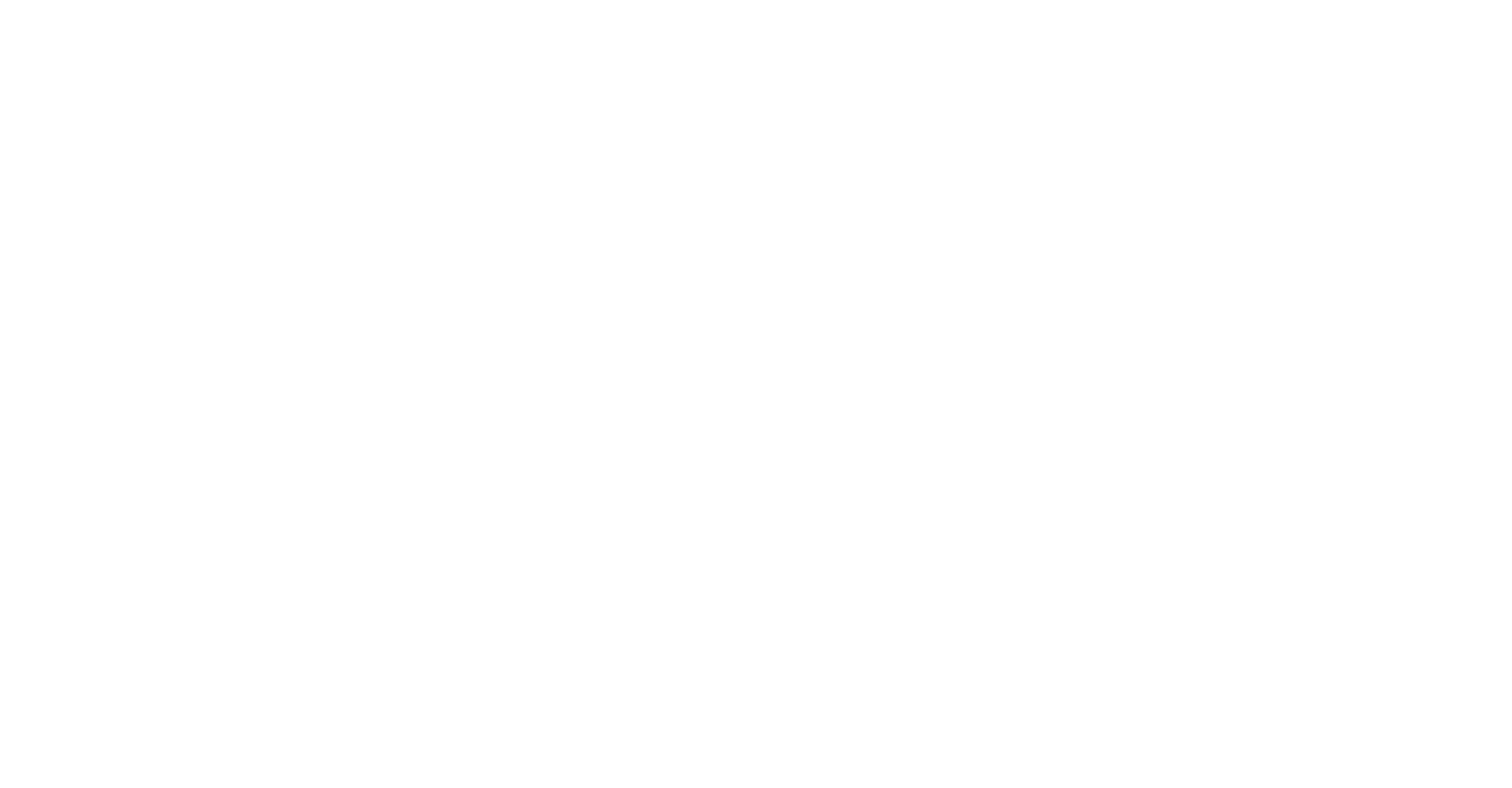 scroll, scrollTop: 3192, scrollLeft: 0, axis: vertical 